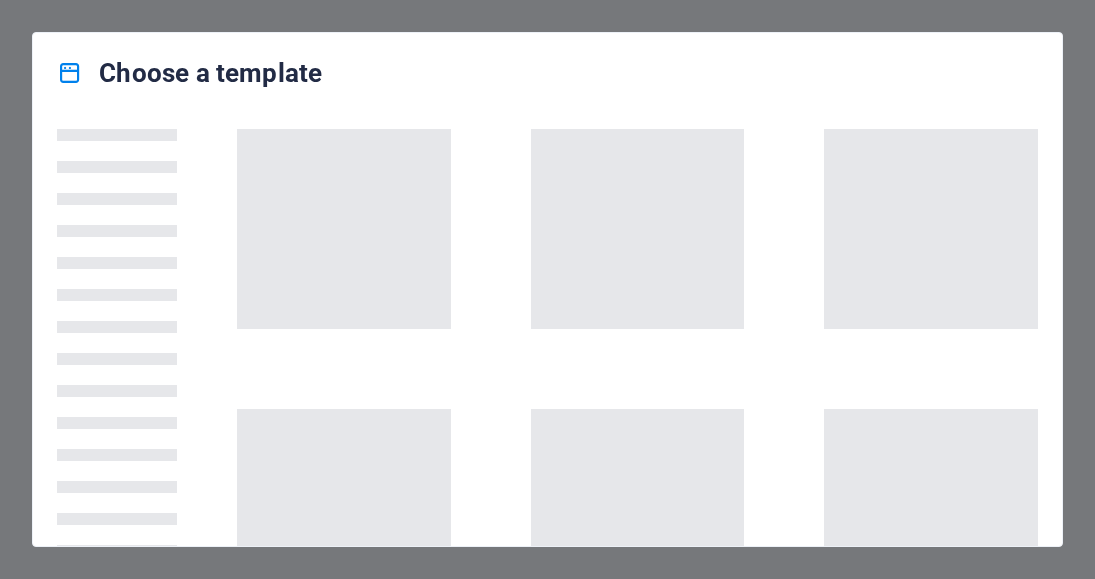 scroll, scrollTop: 0, scrollLeft: 0, axis: both 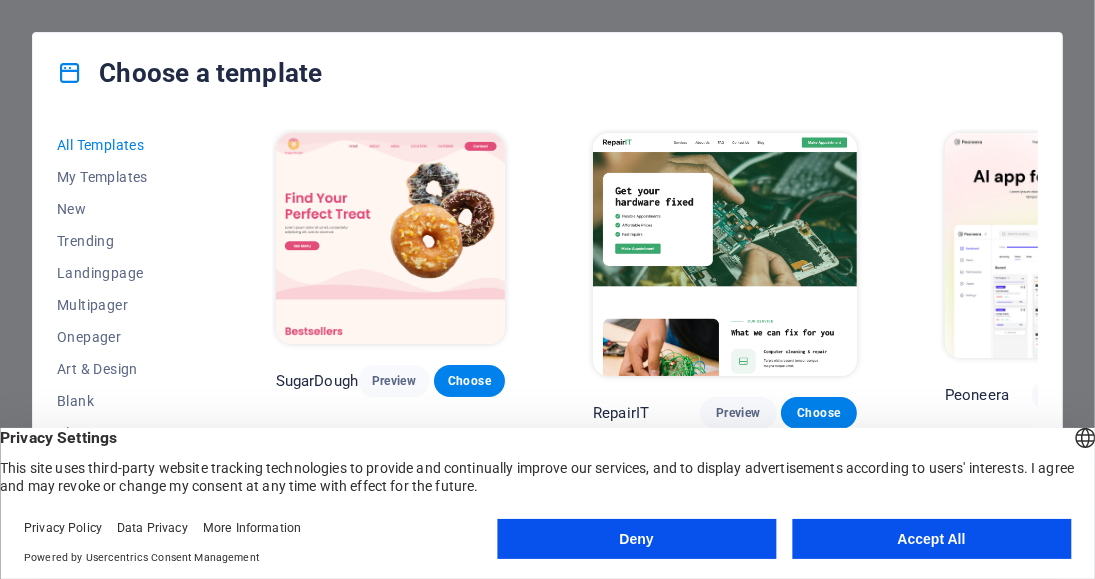 click on "Accept All" at bounding box center [931, 539] 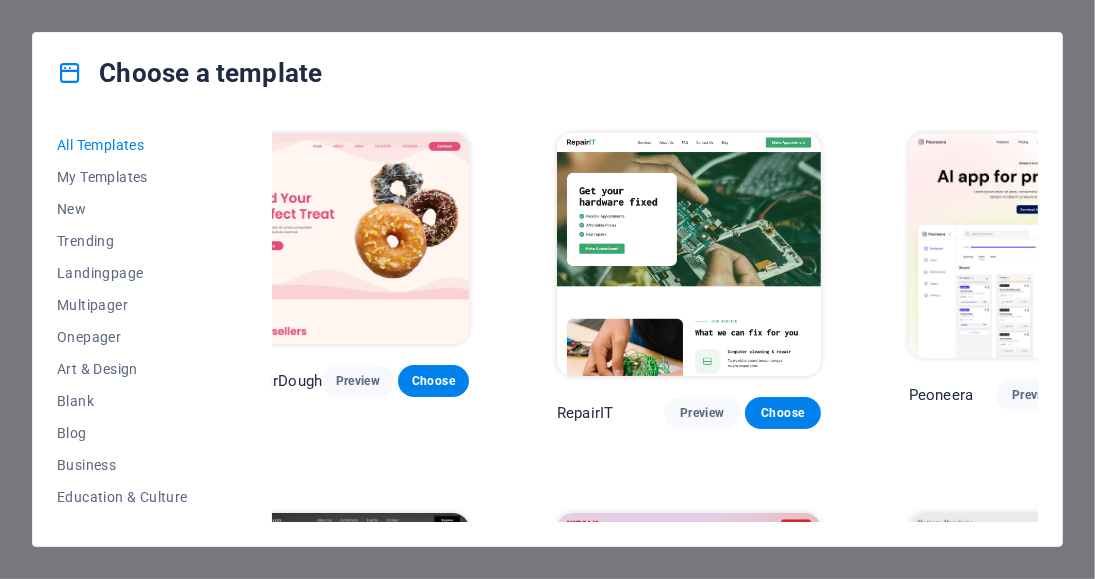 scroll, scrollTop: 0, scrollLeft: 0, axis: both 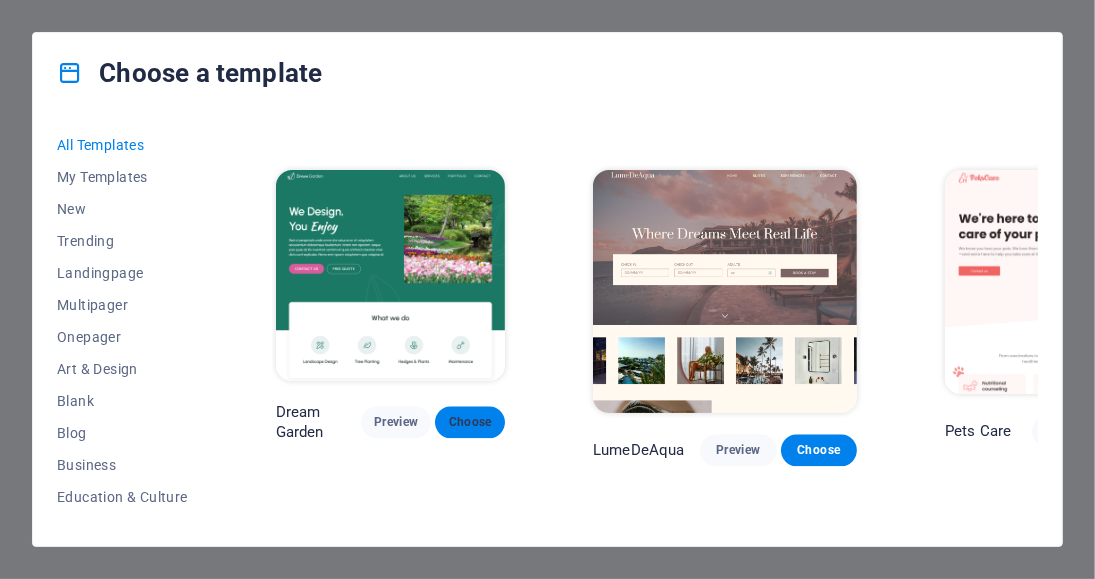 click on "Choose" at bounding box center [470, 422] 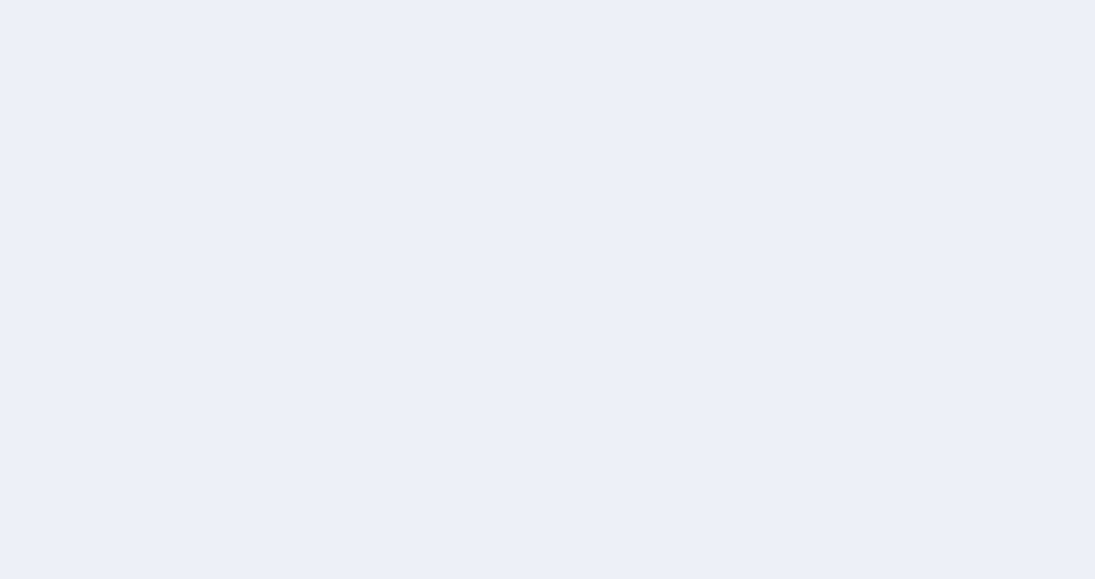 scroll, scrollTop: 0, scrollLeft: 0, axis: both 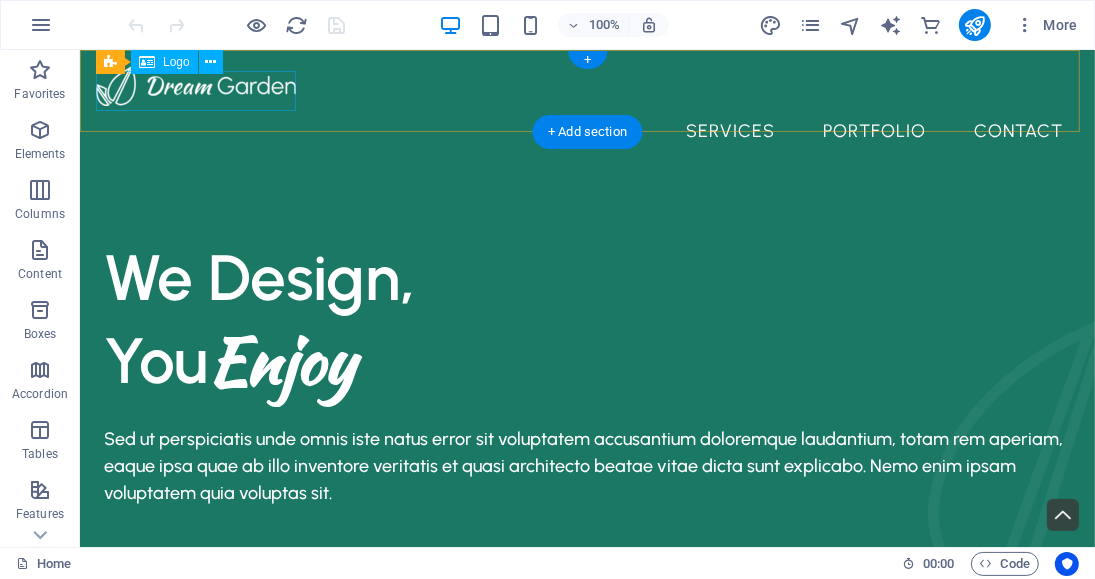 click at bounding box center (586, 85) 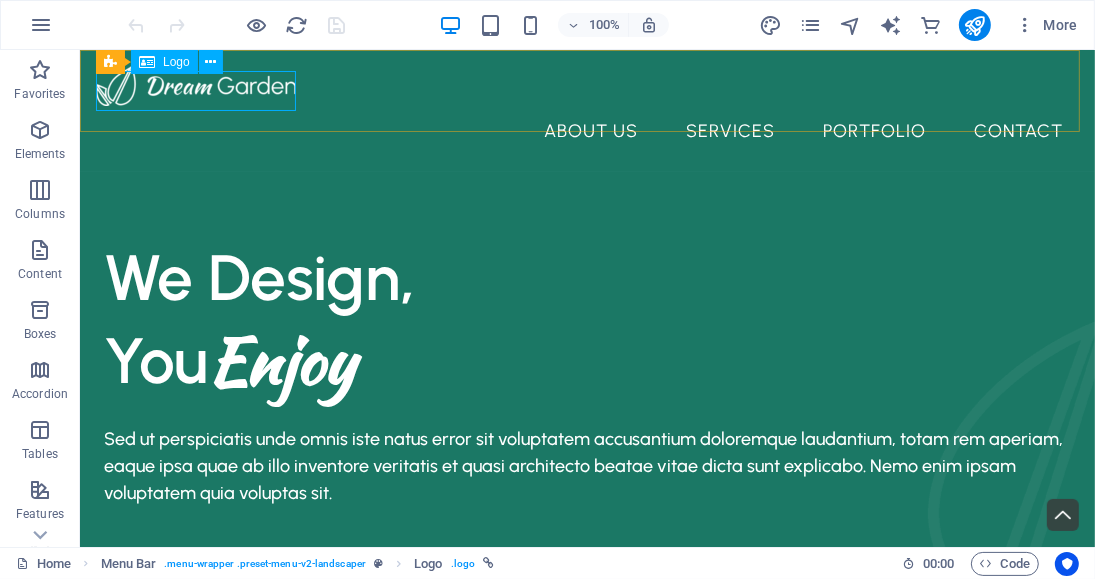 click on "Logo" at bounding box center [176, 62] 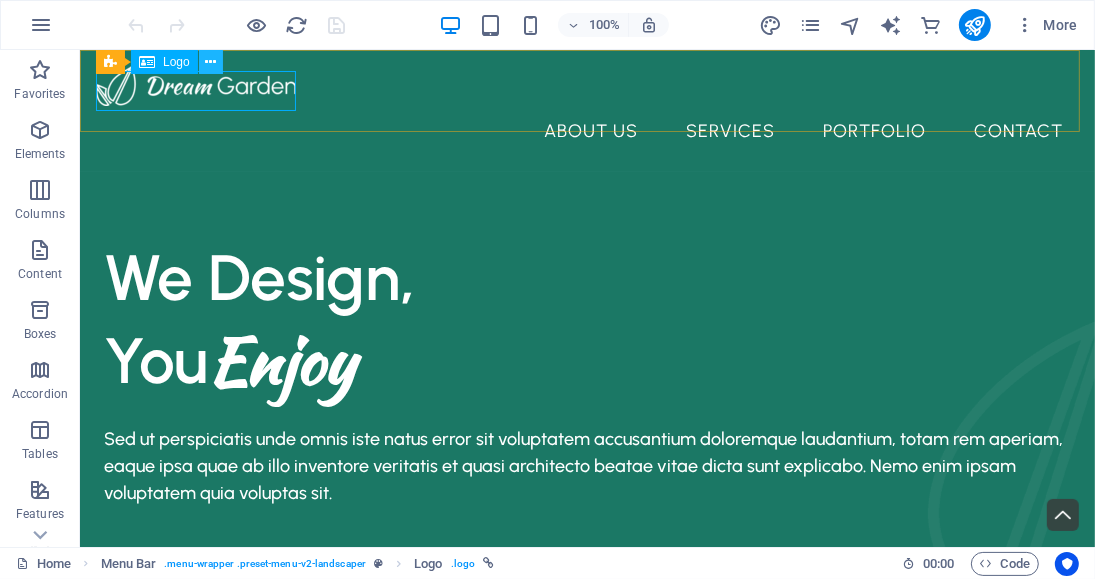 click at bounding box center (210, 62) 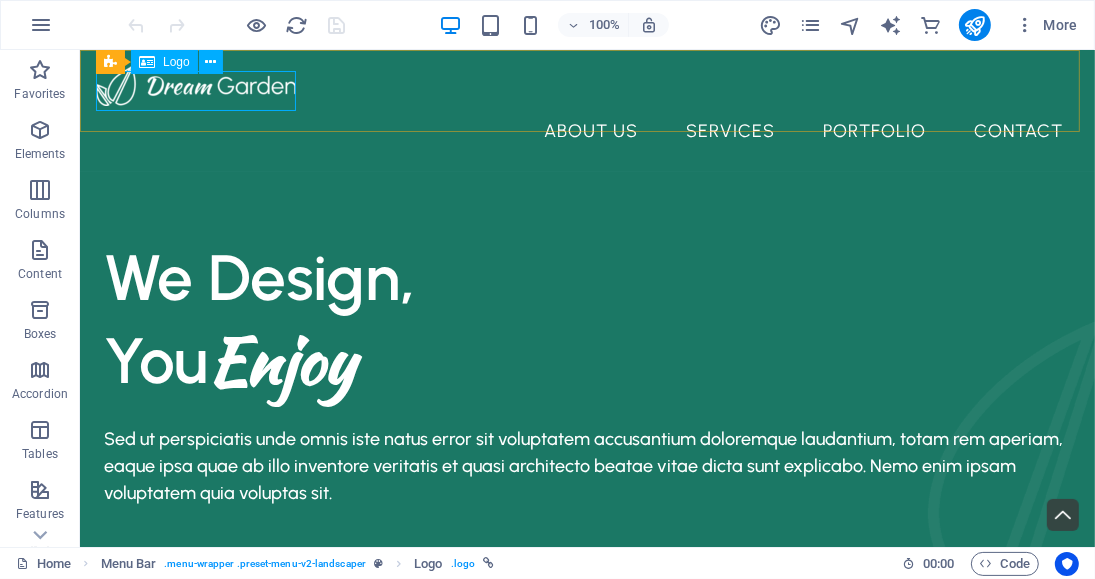 click on "Logo" at bounding box center [164, 62] 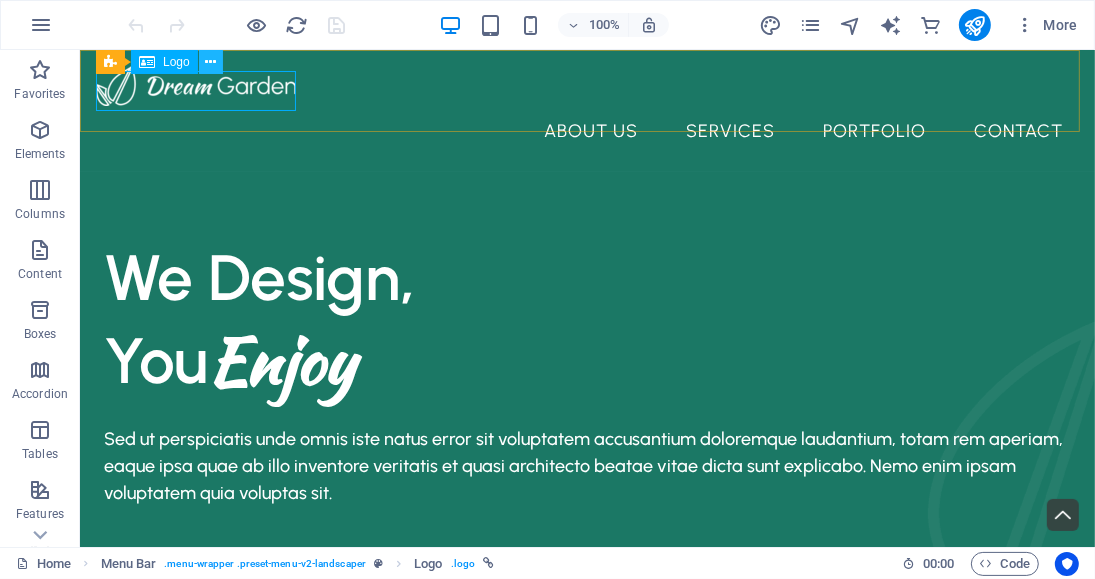 click at bounding box center (211, 62) 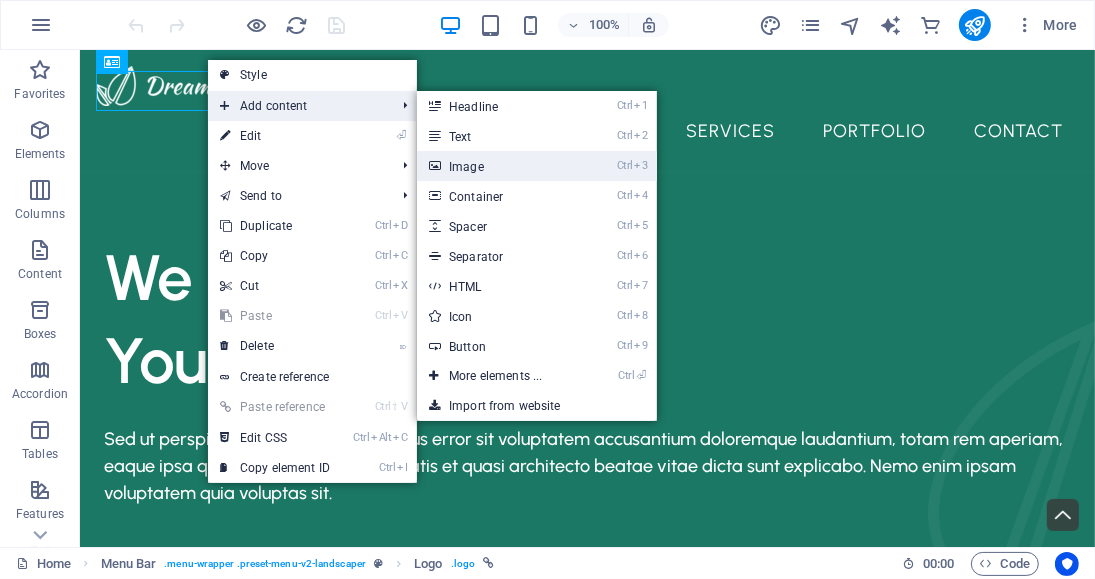 click on "Ctrl 3  Image" at bounding box center [499, 166] 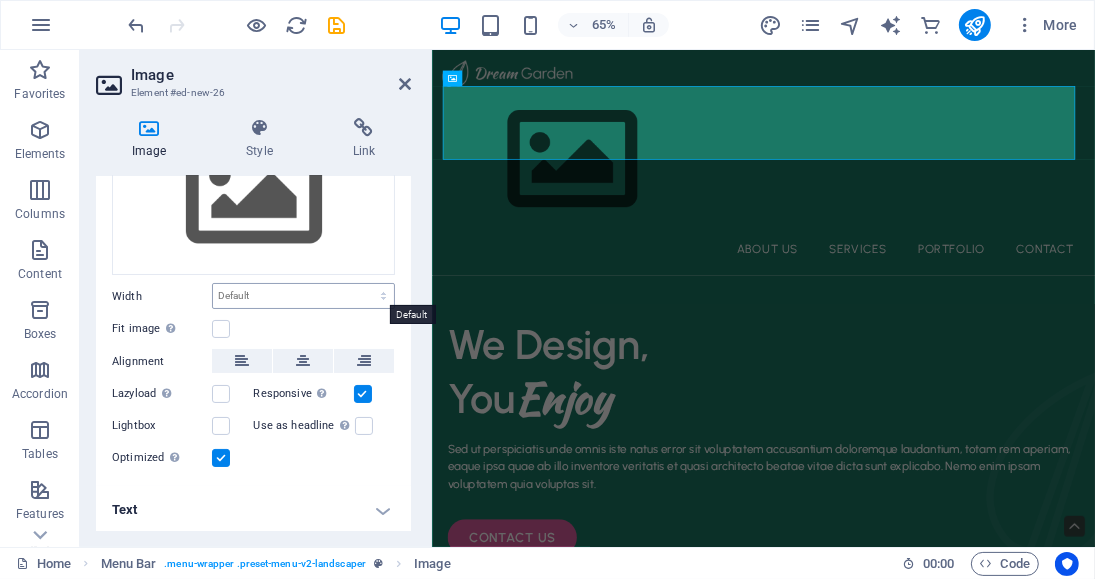 scroll, scrollTop: 0, scrollLeft: 0, axis: both 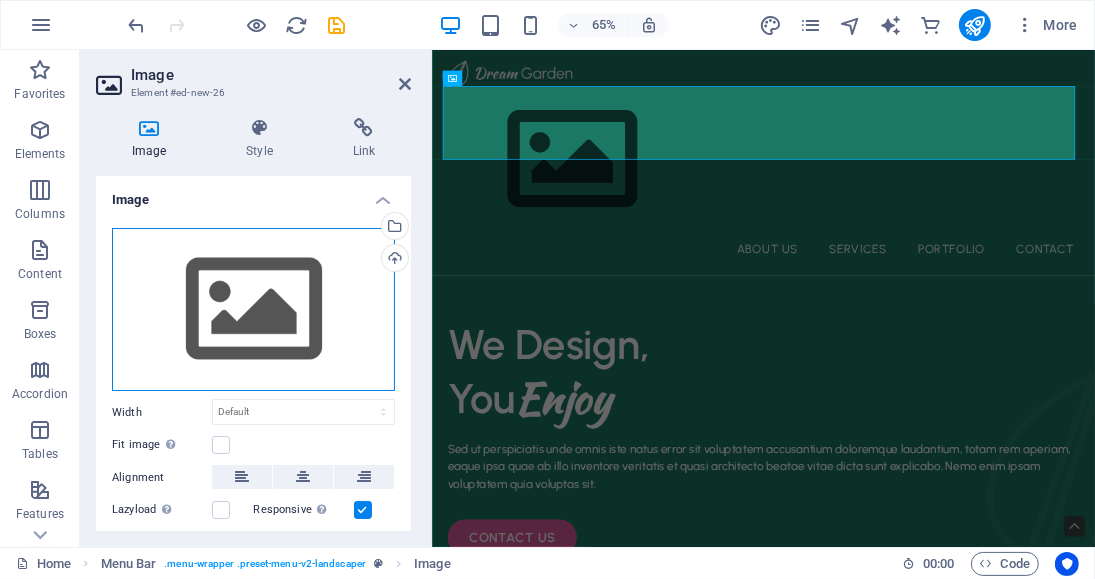 click on "Drag files here, click to choose files or select files from Files or our free stock photos & videos" at bounding box center (253, 310) 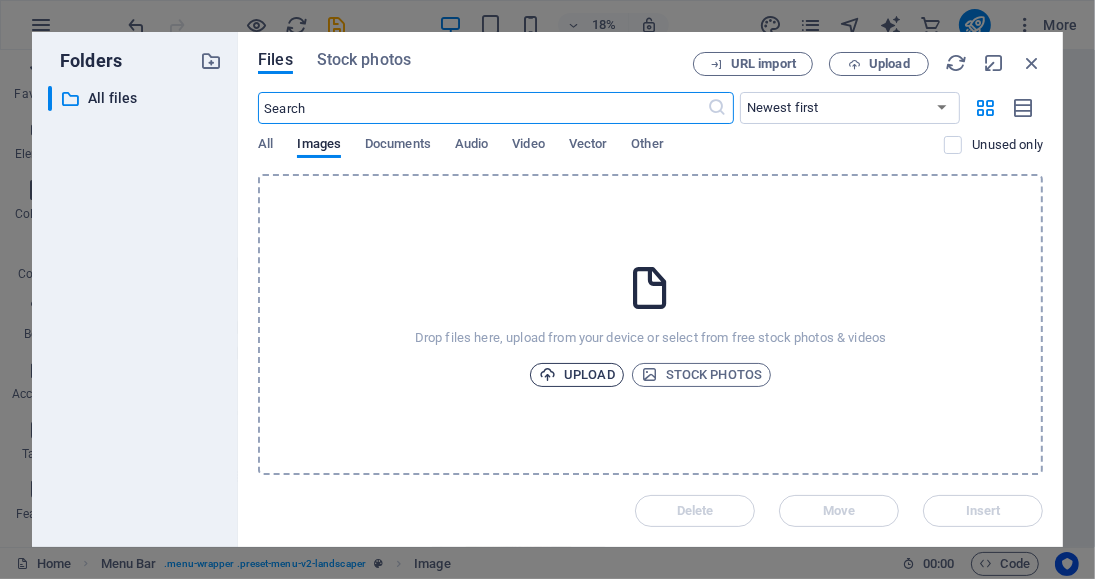 click on "Upload" at bounding box center [577, 375] 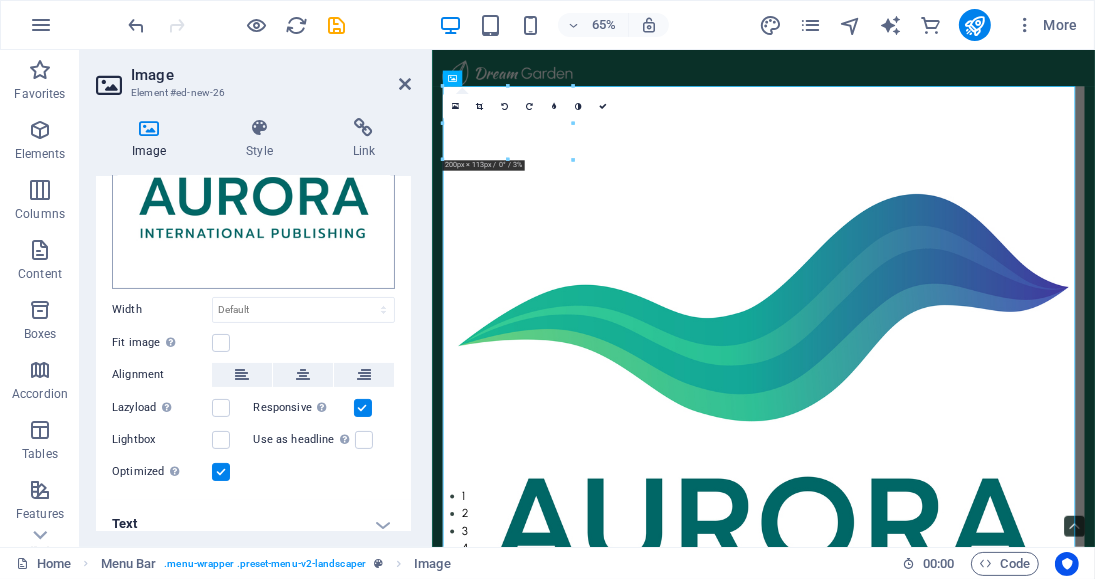 scroll, scrollTop: 234, scrollLeft: 0, axis: vertical 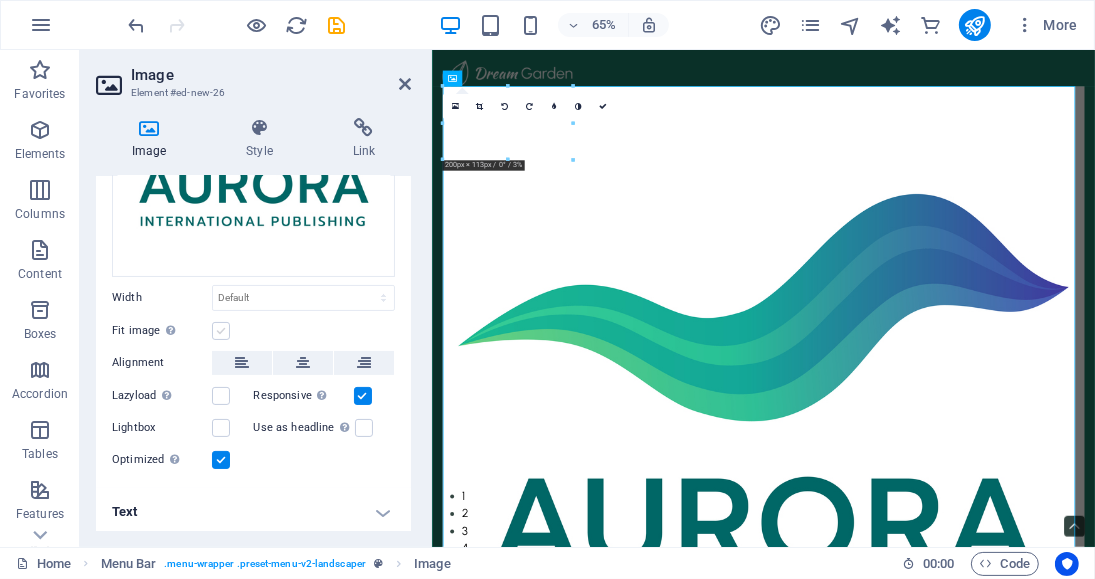 click at bounding box center [221, 331] 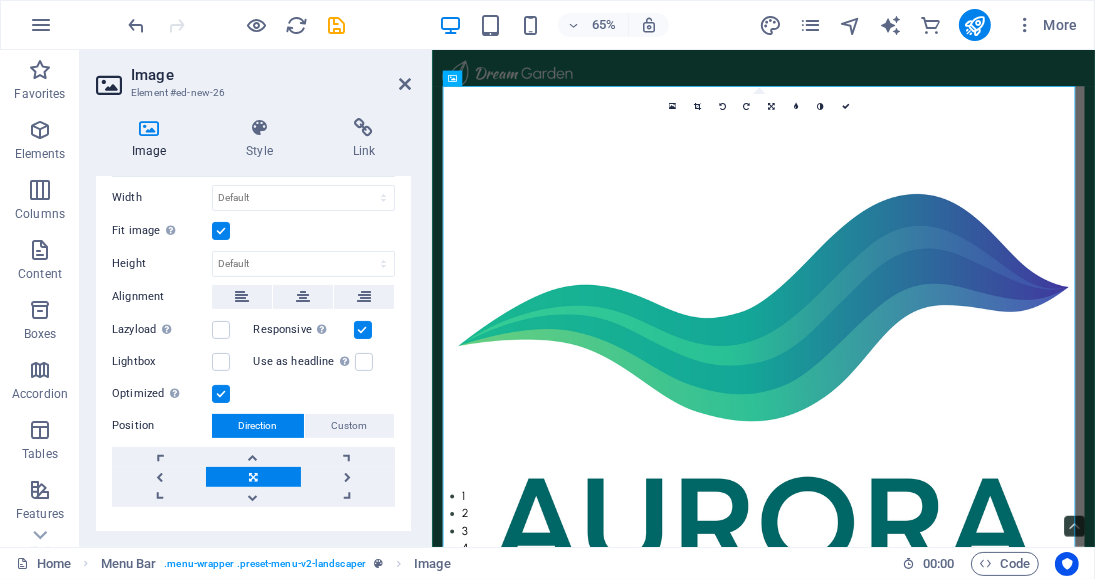 scroll, scrollTop: 368, scrollLeft: 0, axis: vertical 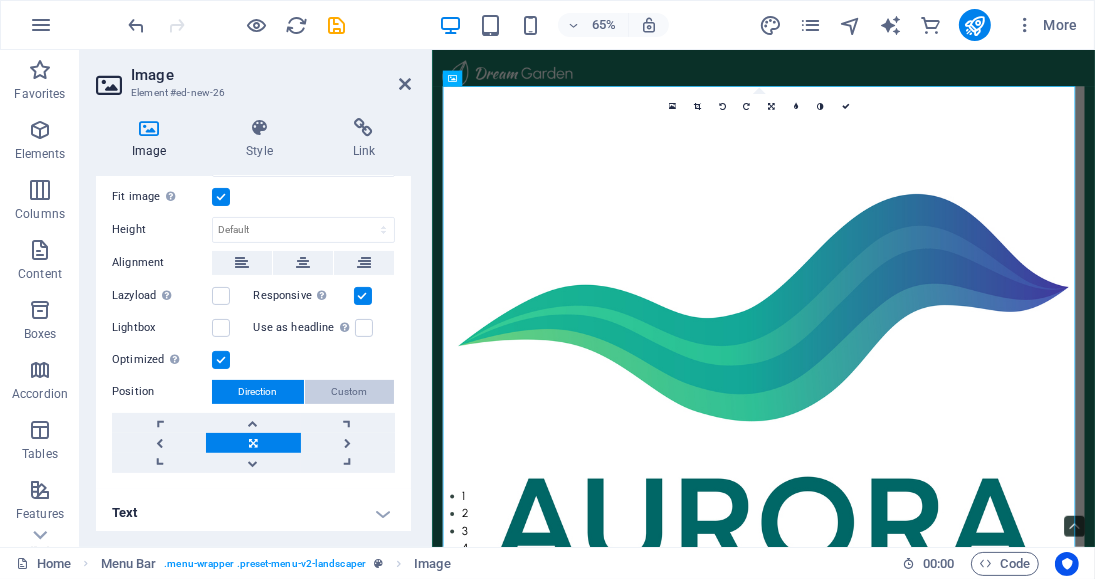 click on "Custom" at bounding box center (350, 392) 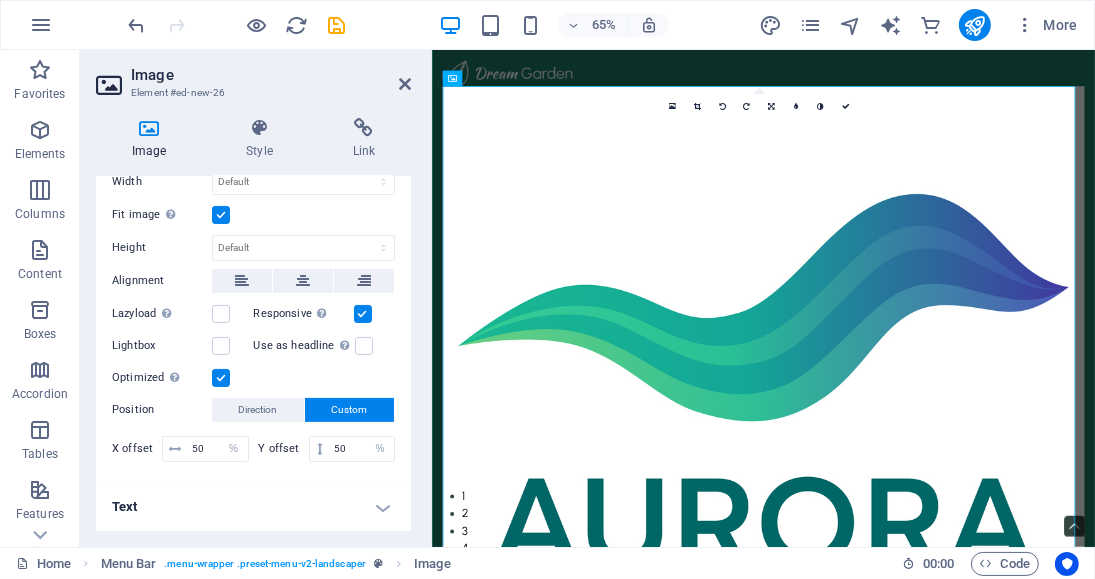 scroll, scrollTop: 344, scrollLeft: 0, axis: vertical 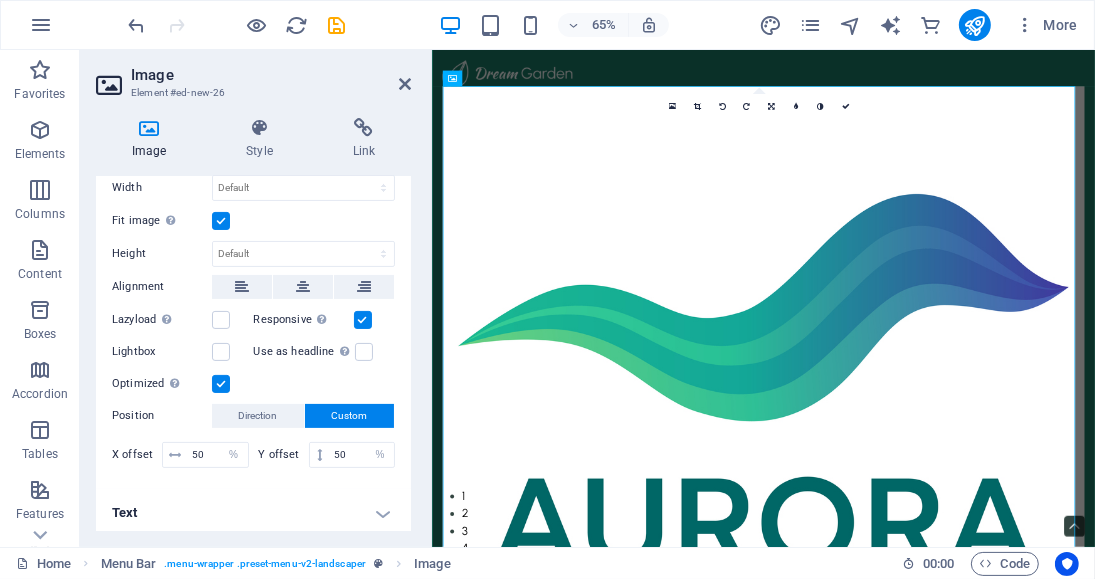click on "Text" at bounding box center [253, 513] 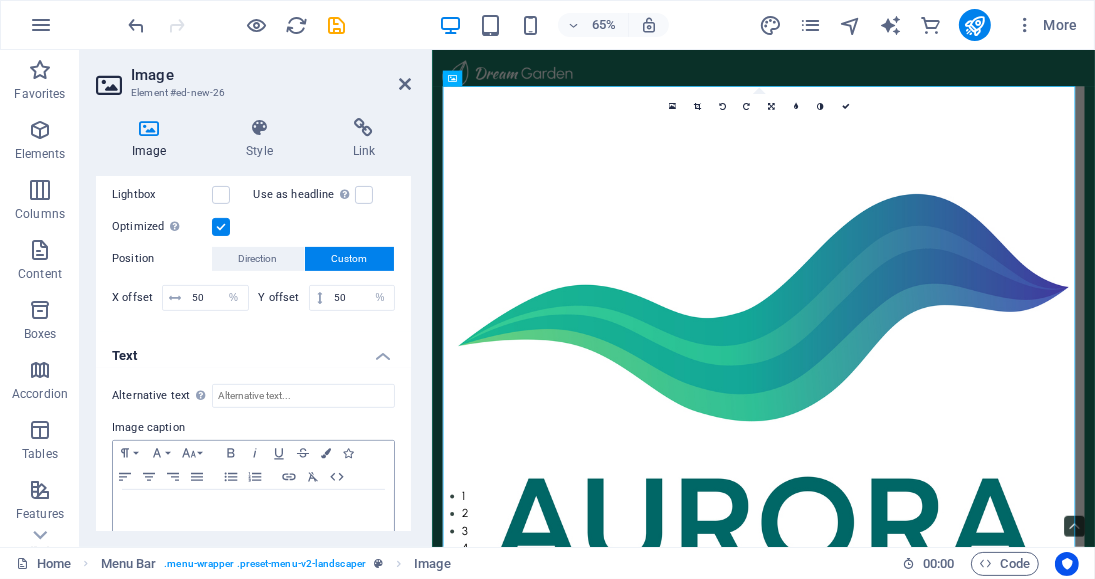 scroll, scrollTop: 532, scrollLeft: 0, axis: vertical 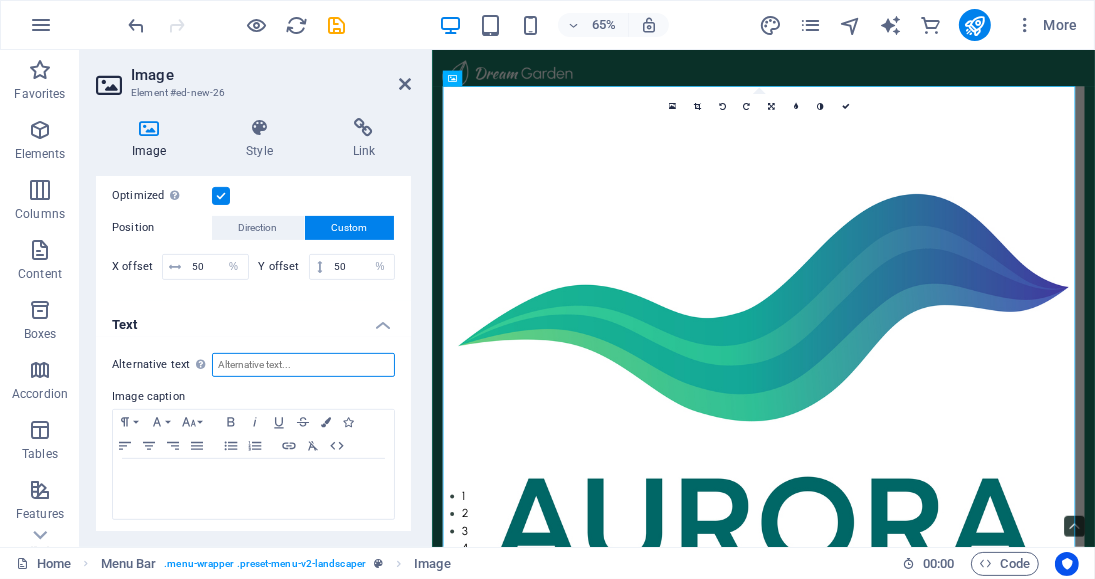 click on "Alternative text The alternative text is used by devices that cannot display images (e.g. image search engines) and should be added to every image to improve website accessibility." at bounding box center (303, 365) 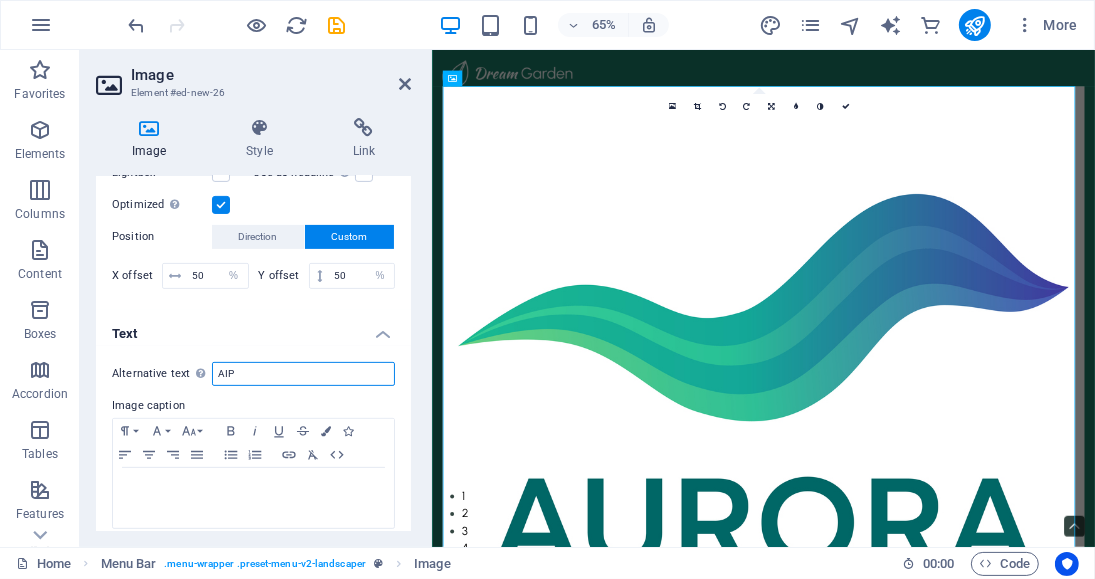 scroll, scrollTop: 532, scrollLeft: 0, axis: vertical 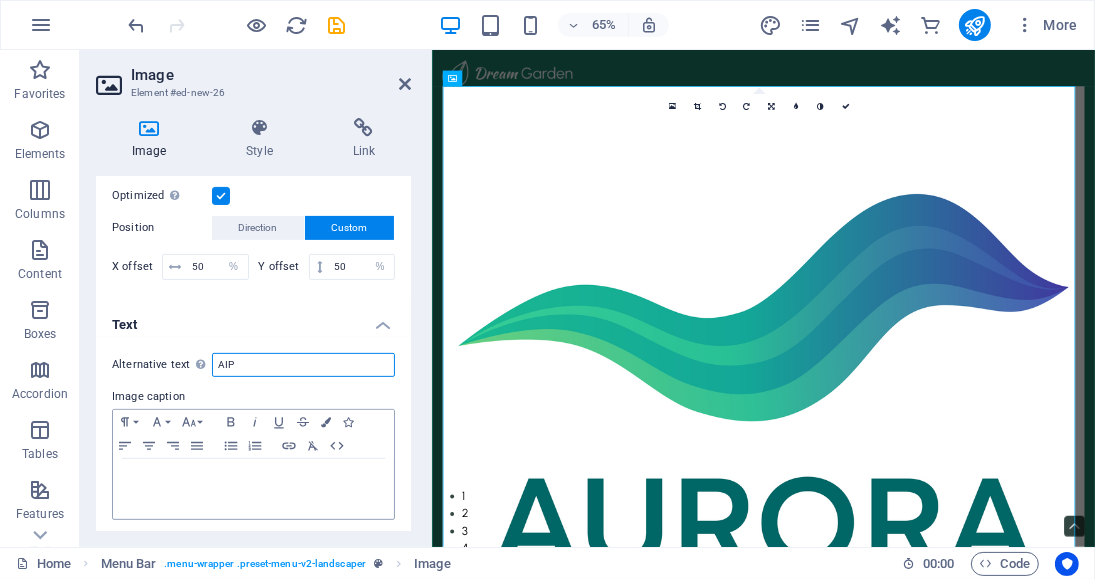 type on "AIP" 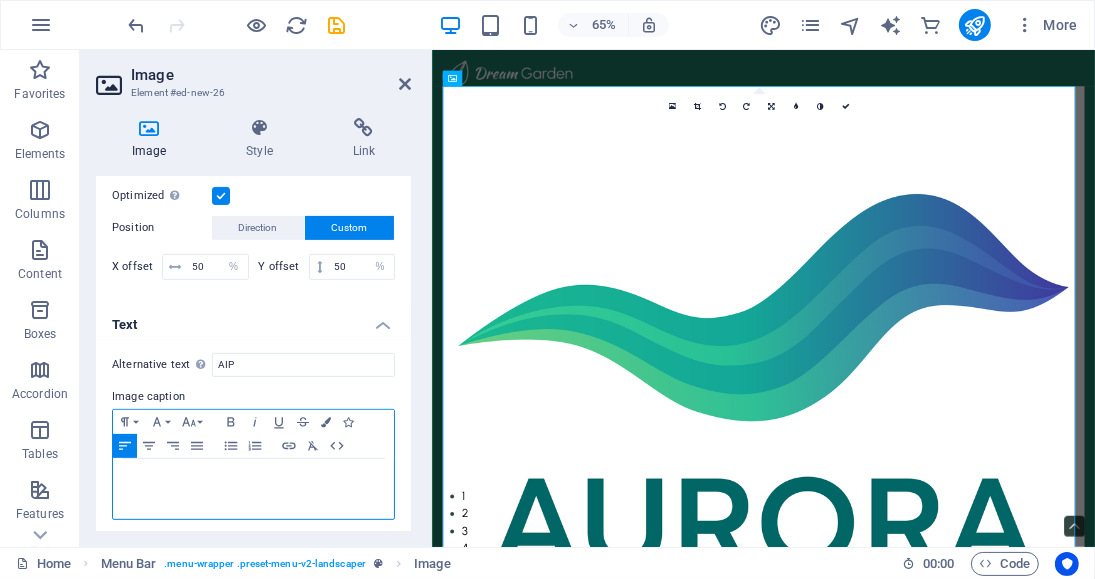 click at bounding box center [253, 478] 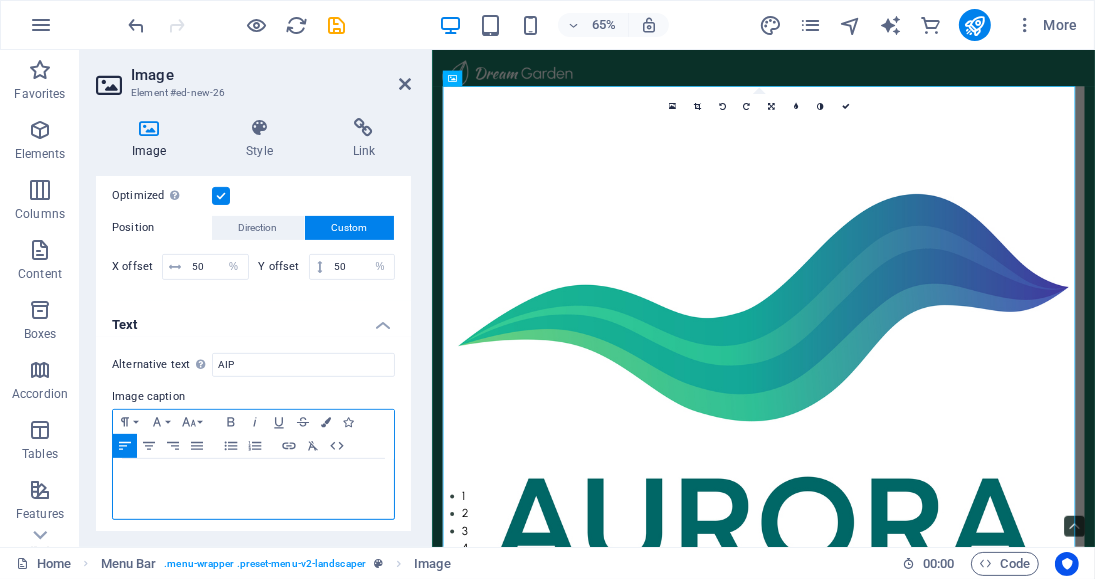 type 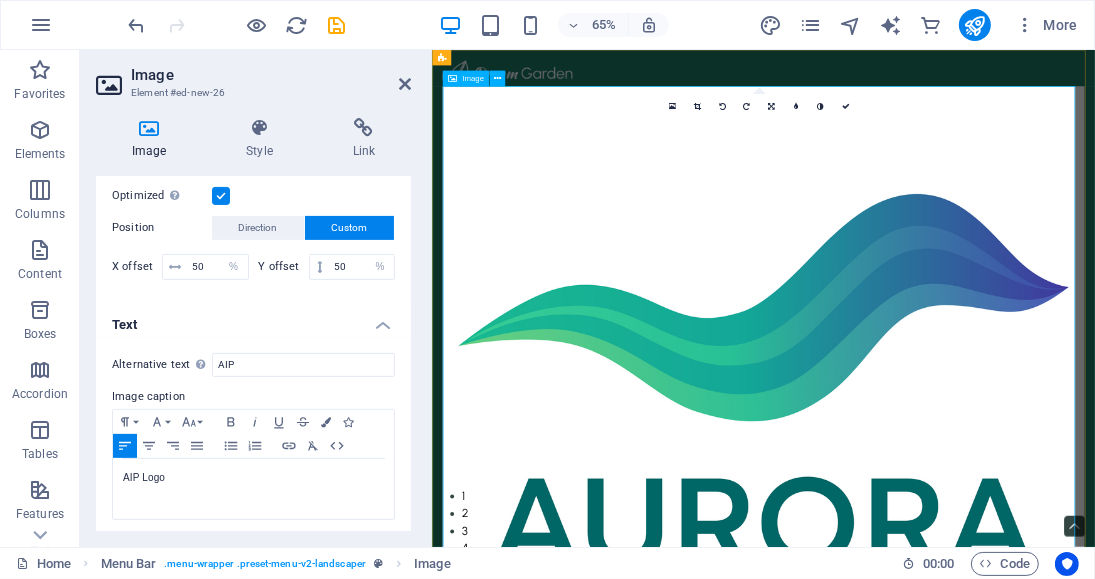 click on "AIP Logo" at bounding box center (941, 613) 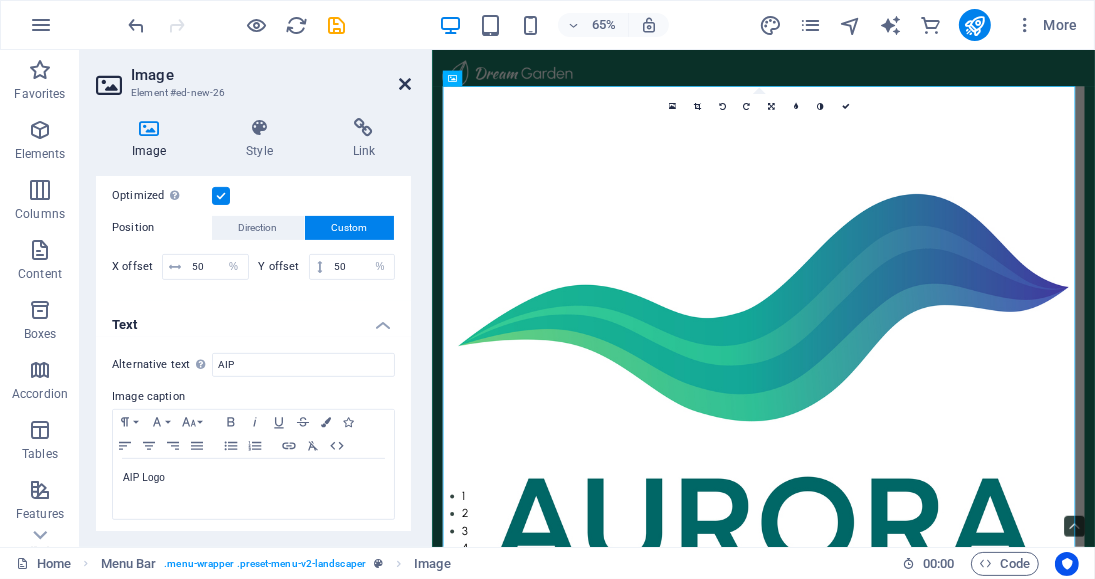 click at bounding box center (405, 84) 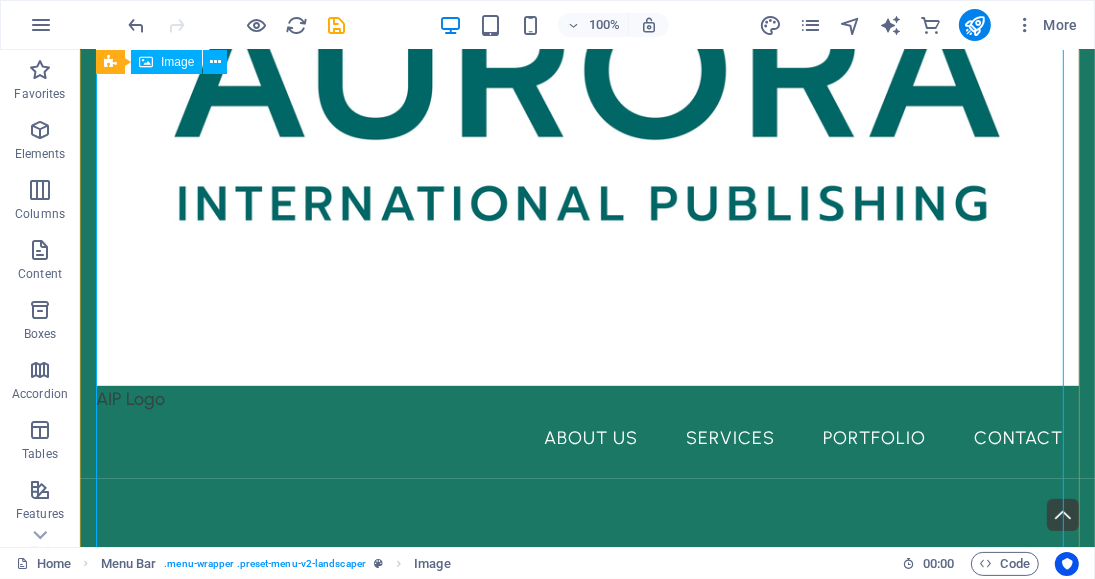 scroll, scrollTop: 800, scrollLeft: 0, axis: vertical 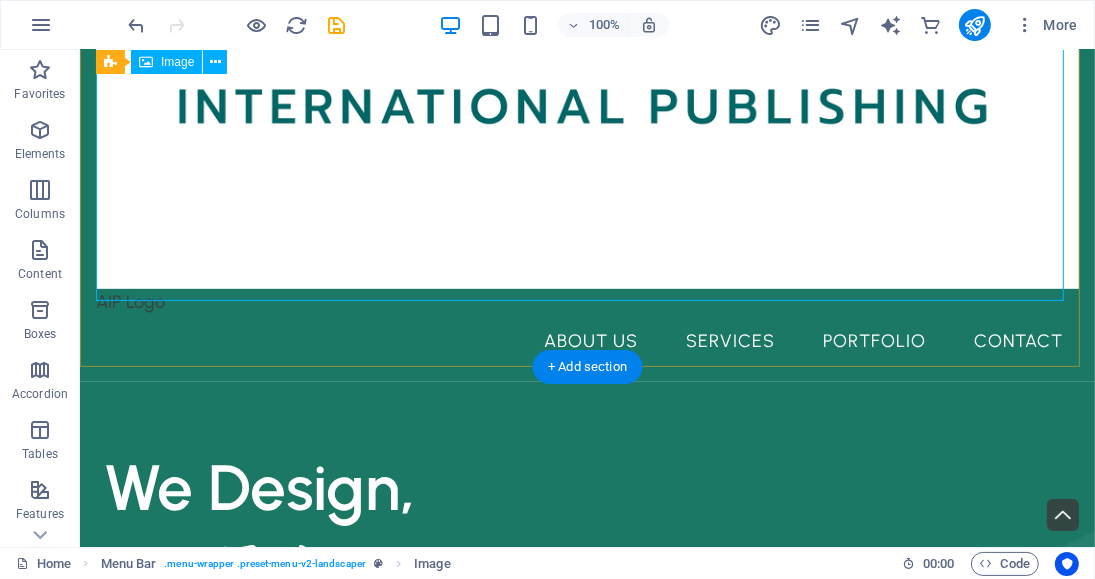 click on "AIP Logo" at bounding box center (586, -190) 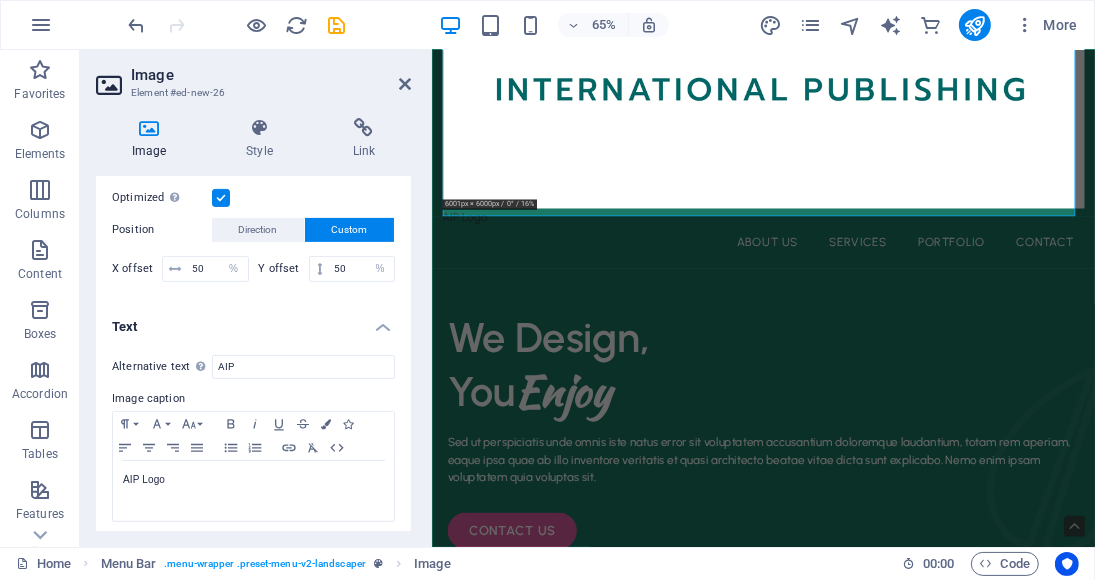 scroll, scrollTop: 532, scrollLeft: 0, axis: vertical 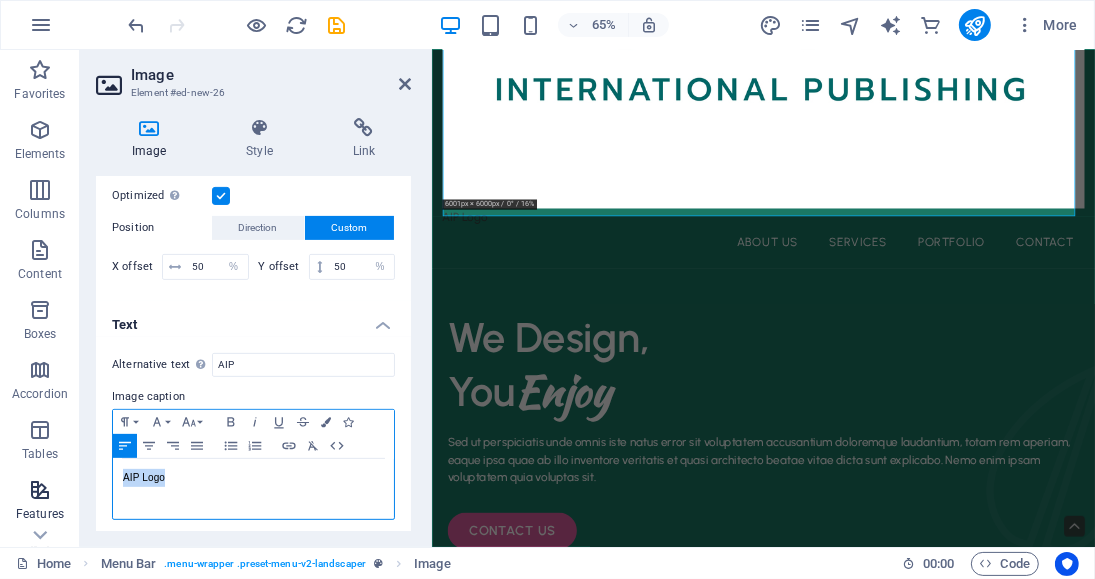 drag, startPoint x: 151, startPoint y: 478, endPoint x: 42, endPoint y: 479, distance: 109.004585 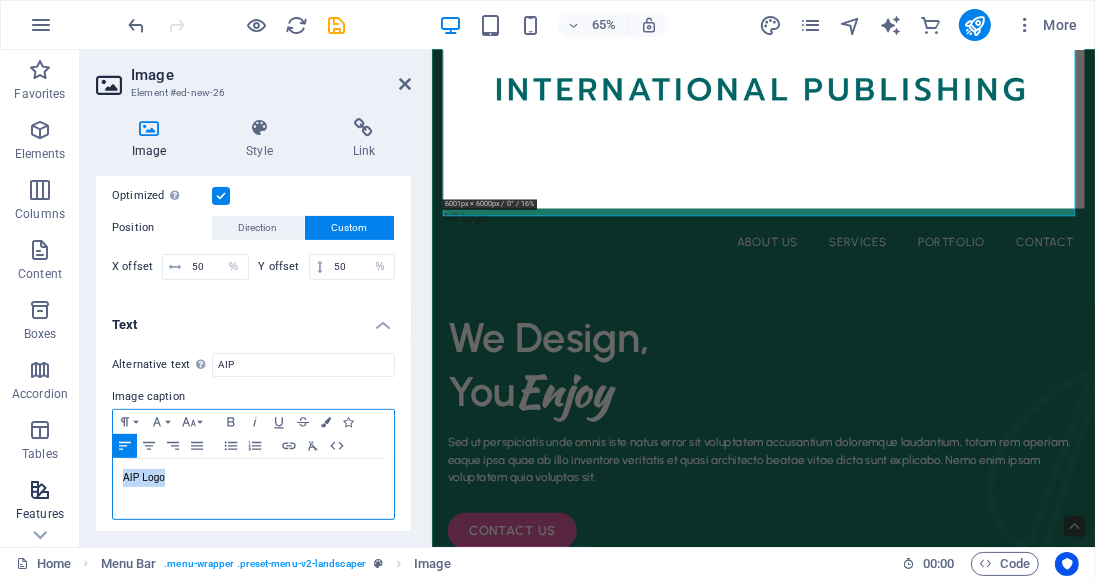 click on "AIP Code" at bounding box center (547, 298) 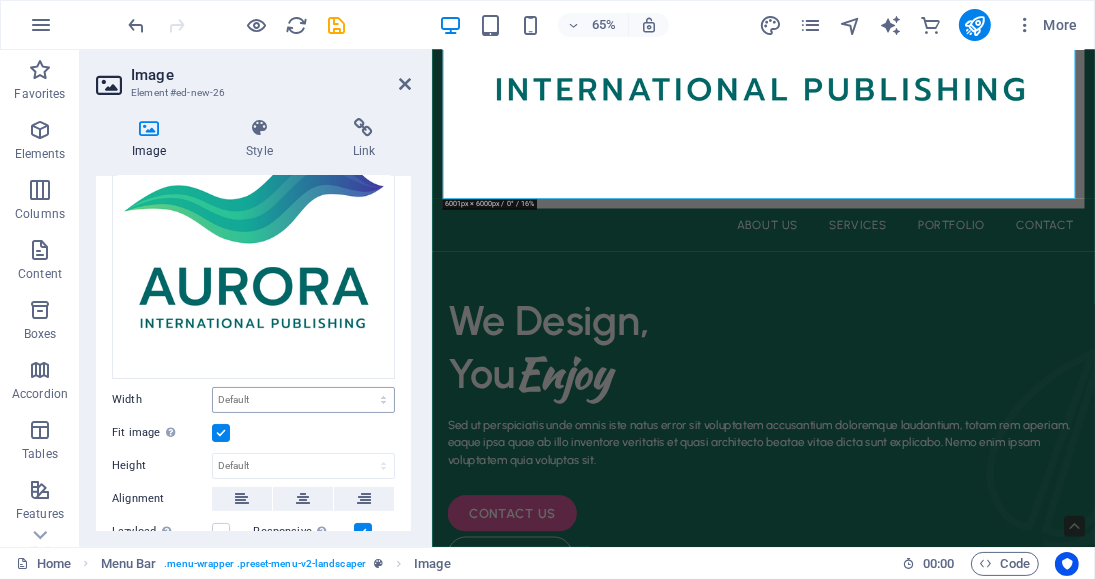 scroll, scrollTop: 232, scrollLeft: 0, axis: vertical 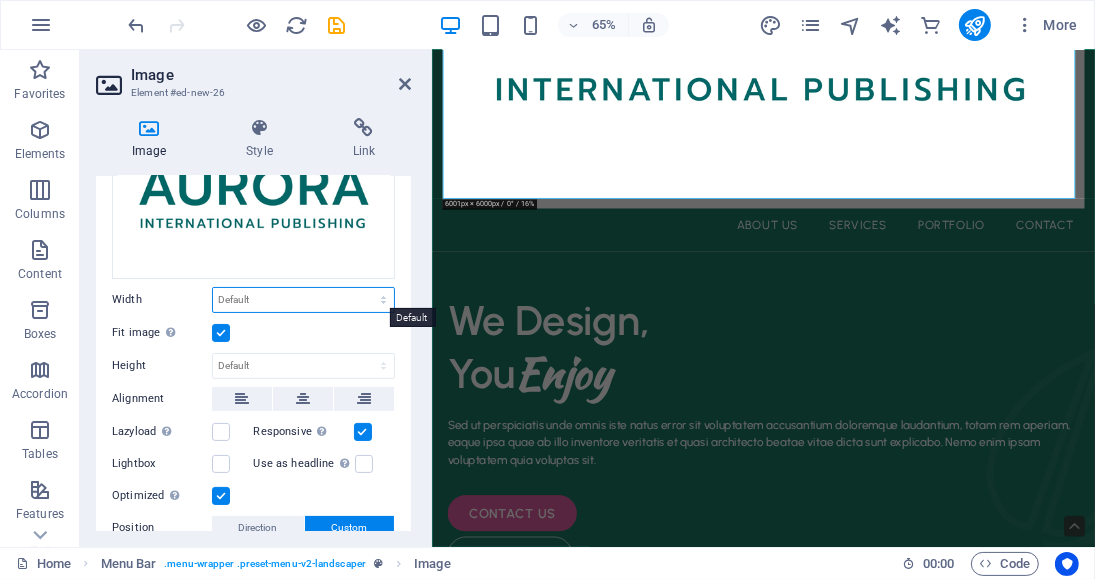 click on "Default auto px rem % em vh vw" at bounding box center [303, 300] 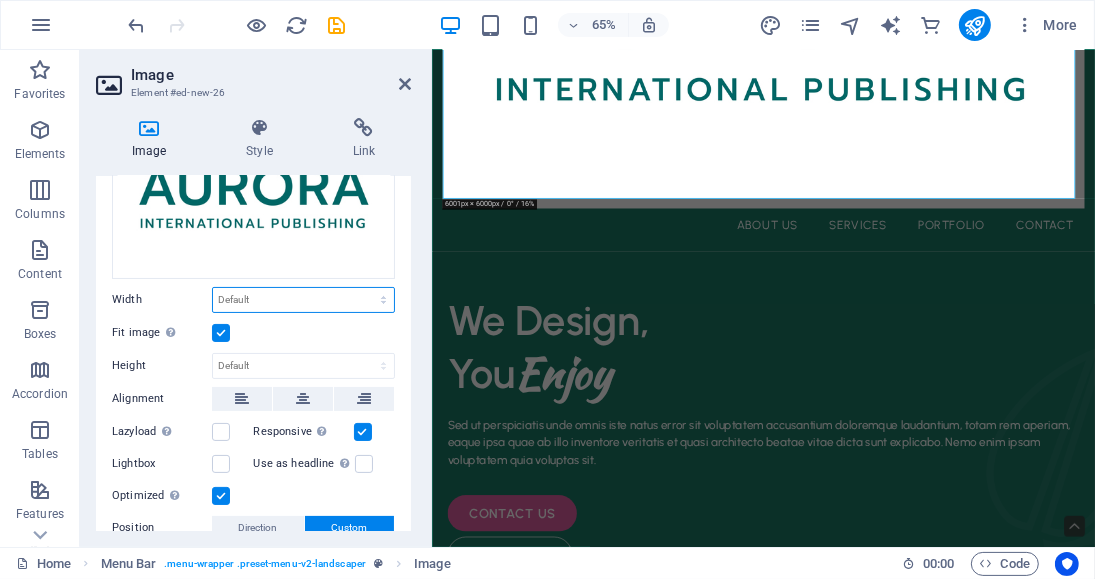 select on "px" 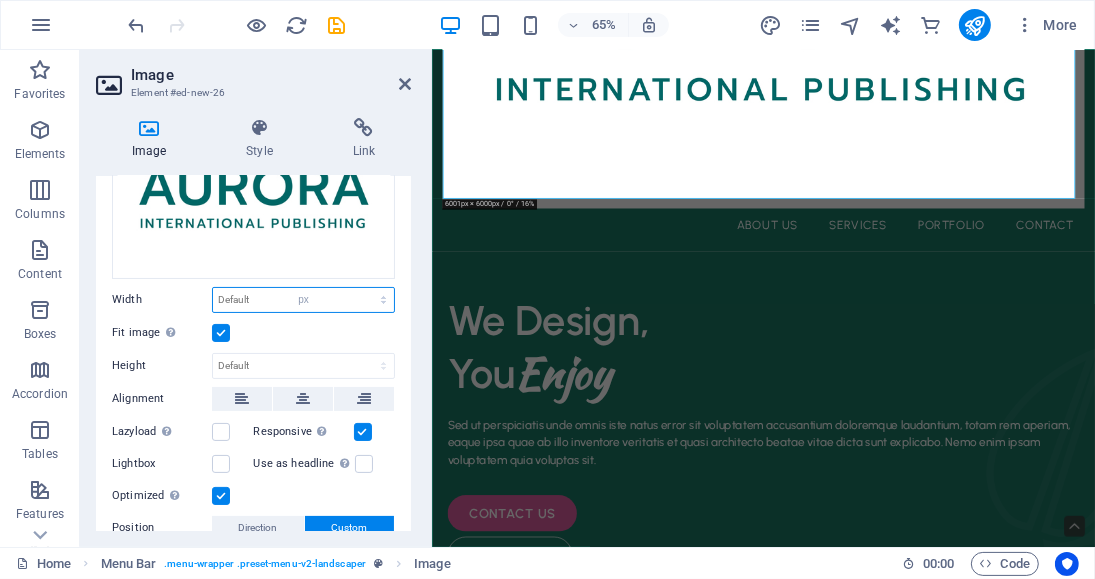 click on "Default auto px rem % em vh vw" at bounding box center [303, 300] 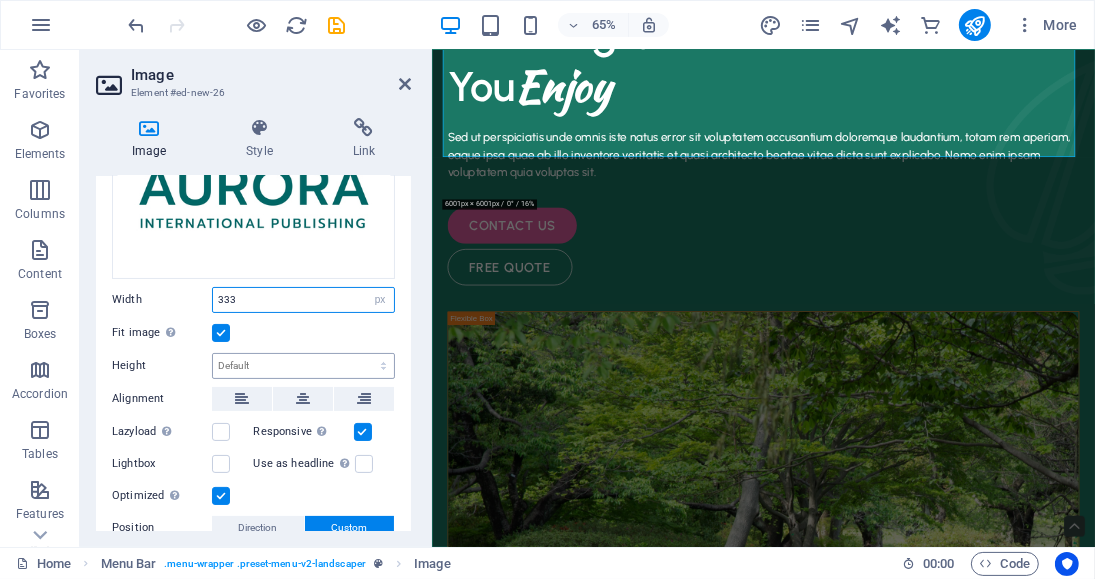 type on "333" 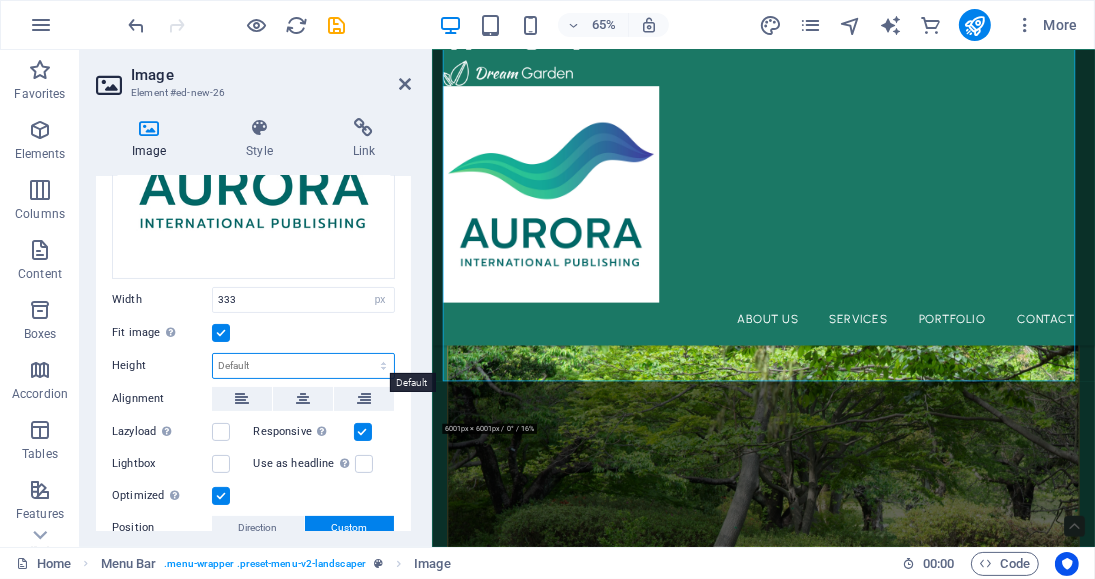 scroll, scrollTop: 439, scrollLeft: 0, axis: vertical 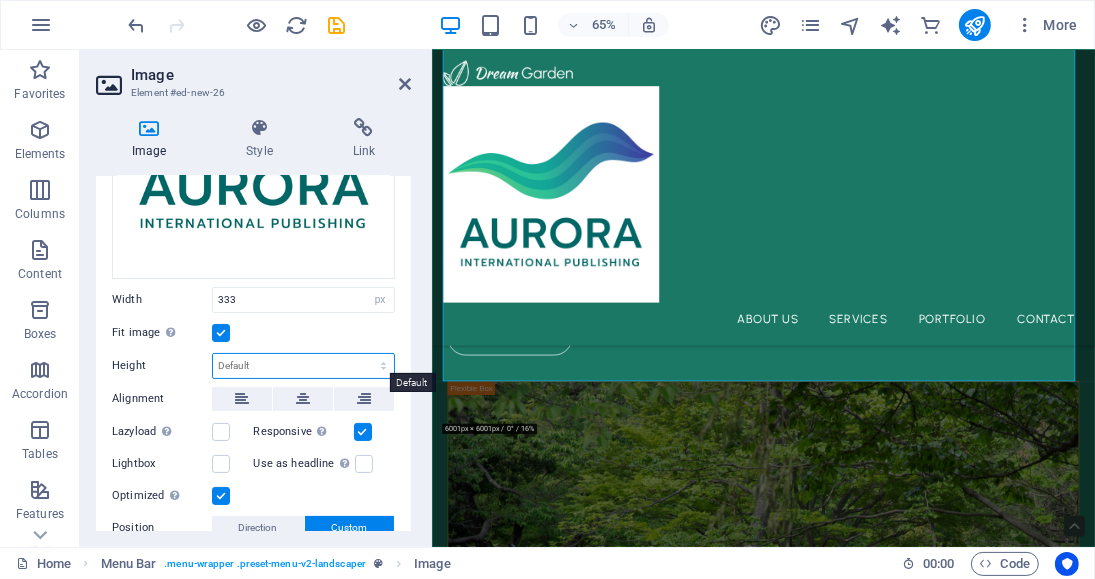 click on "Default auto px" at bounding box center [303, 366] 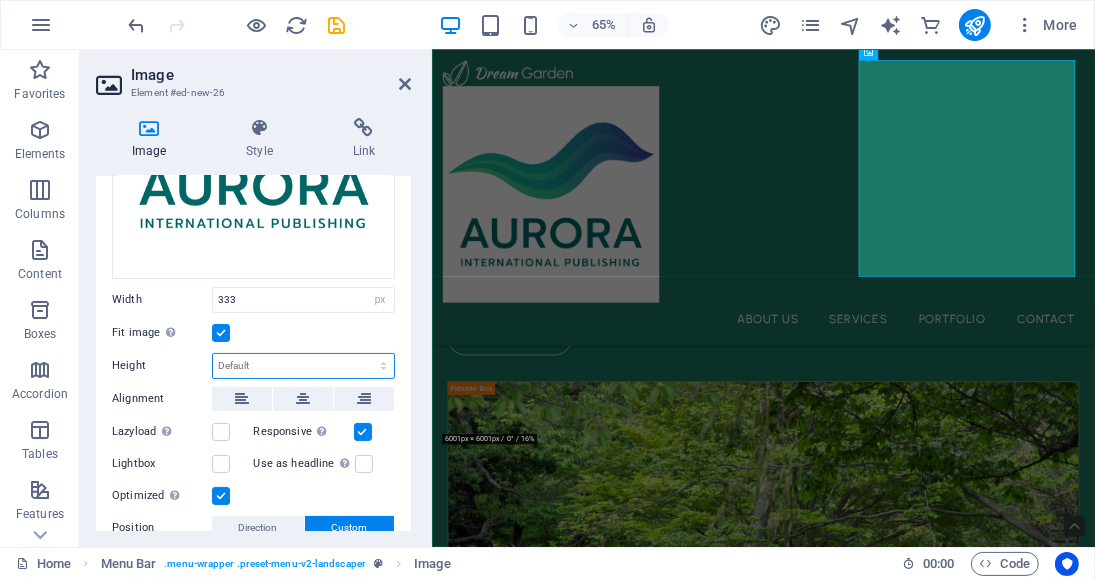 select on "px" 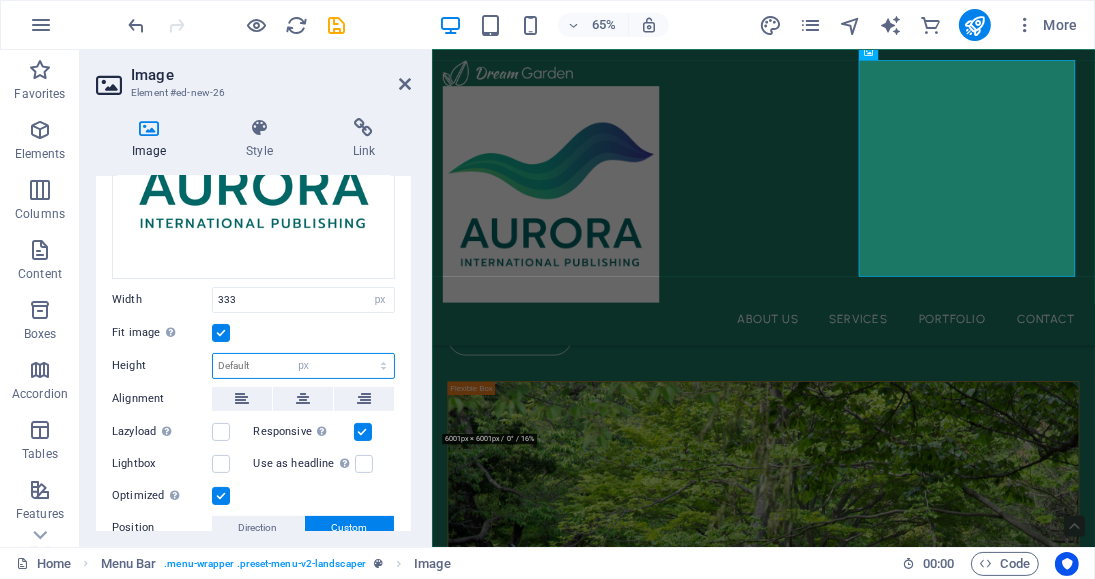 click on "Default auto px" at bounding box center (303, 366) 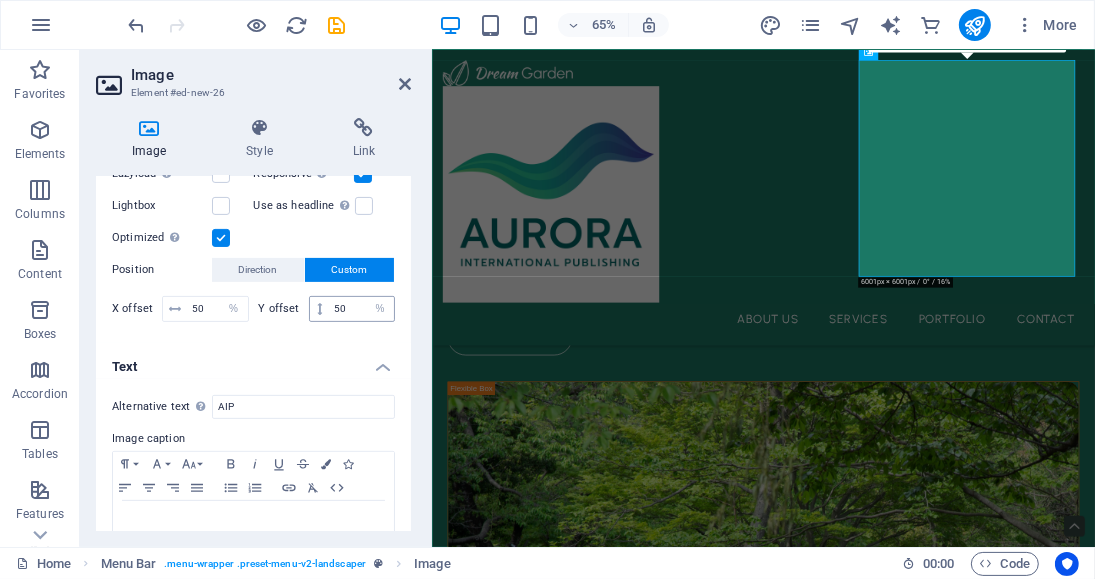 scroll, scrollTop: 532, scrollLeft: 0, axis: vertical 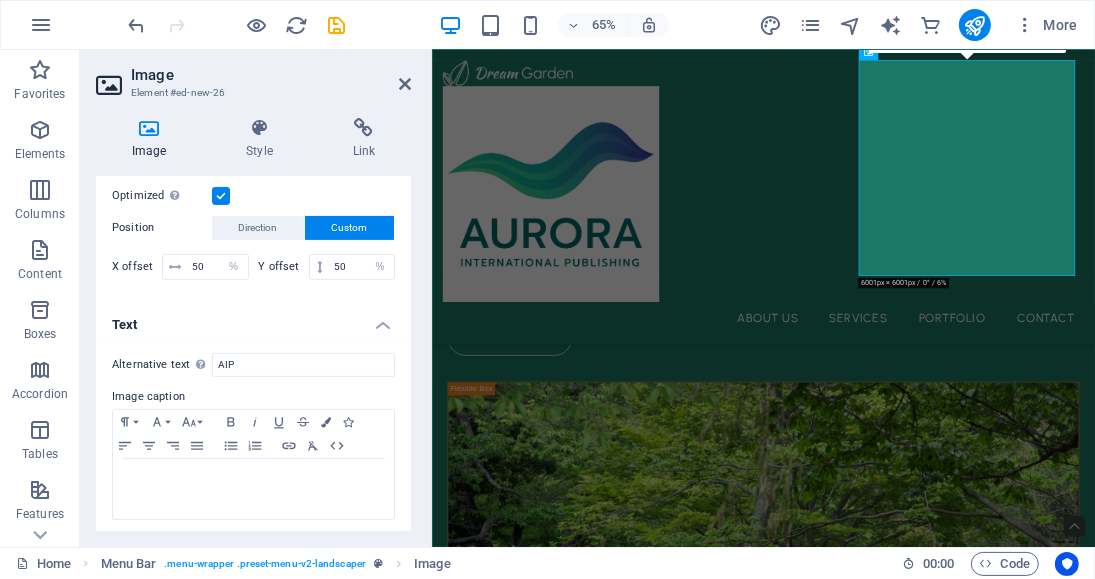 type on "332" 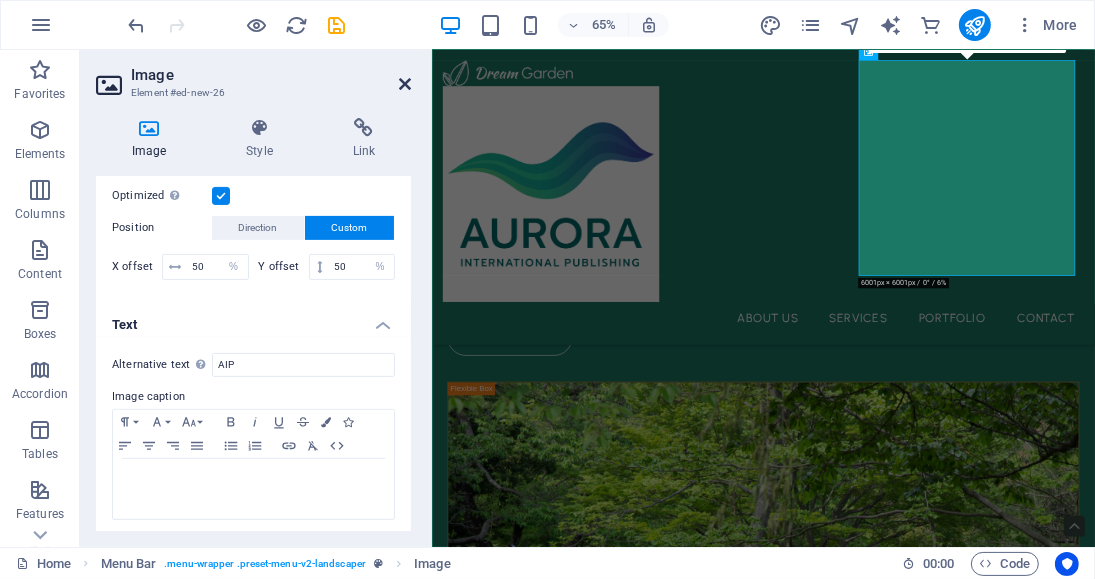 click at bounding box center [405, 84] 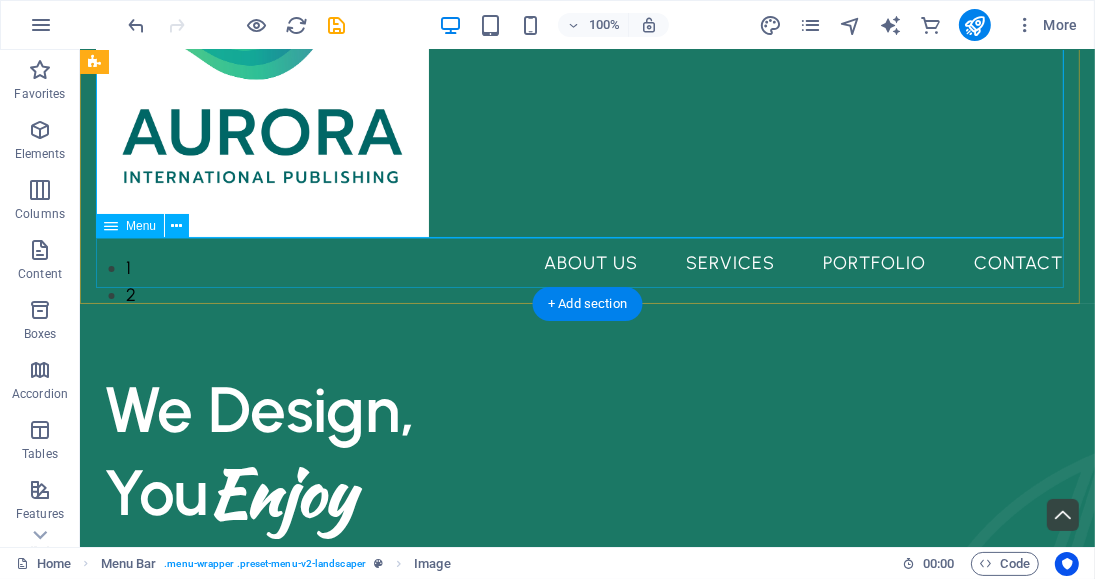 scroll, scrollTop: 0, scrollLeft: 0, axis: both 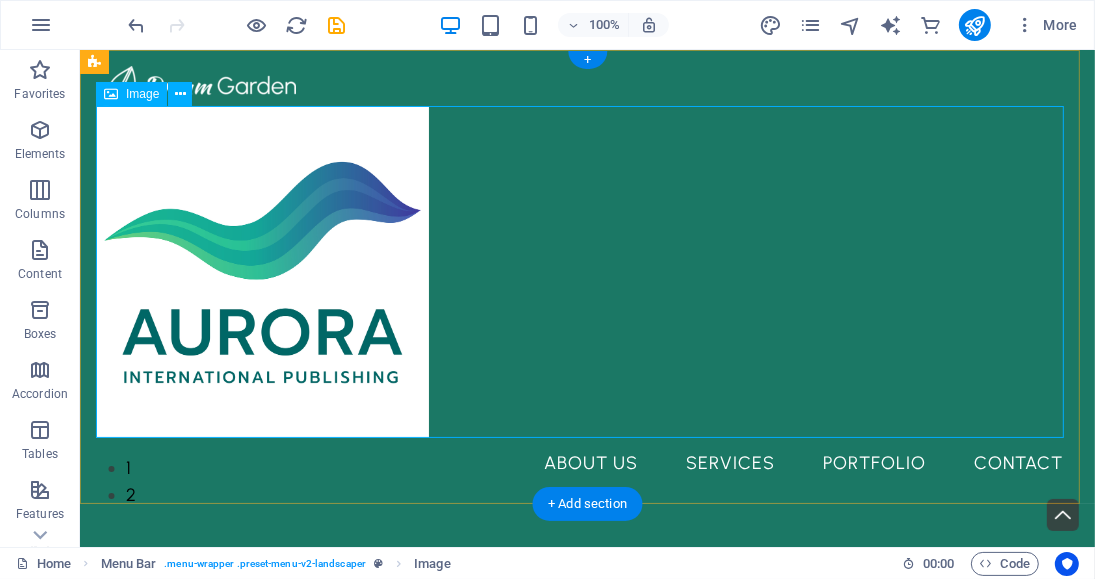 click at bounding box center (586, 271) 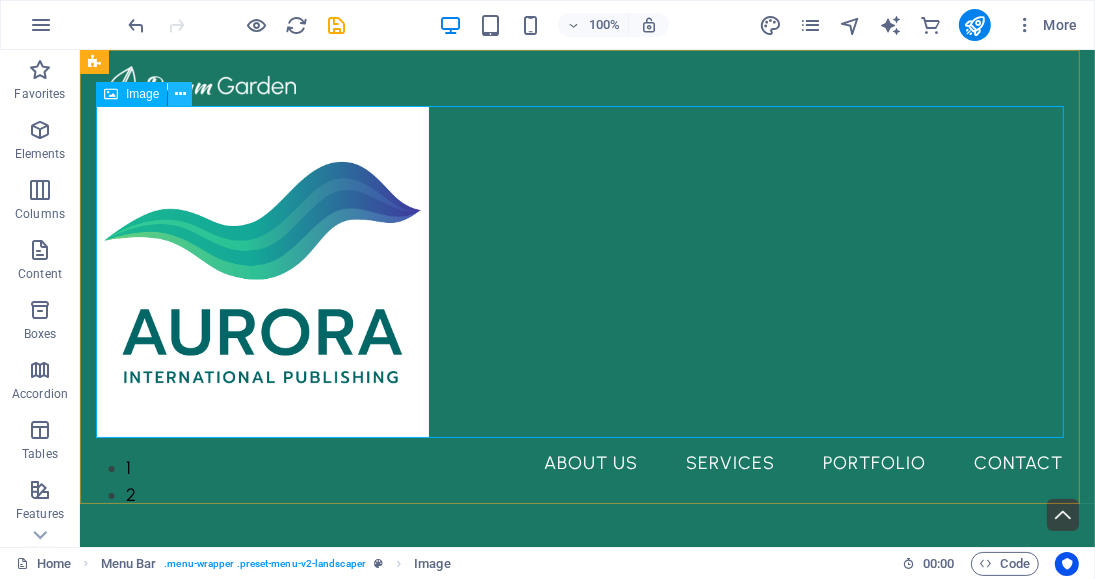 click at bounding box center (180, 94) 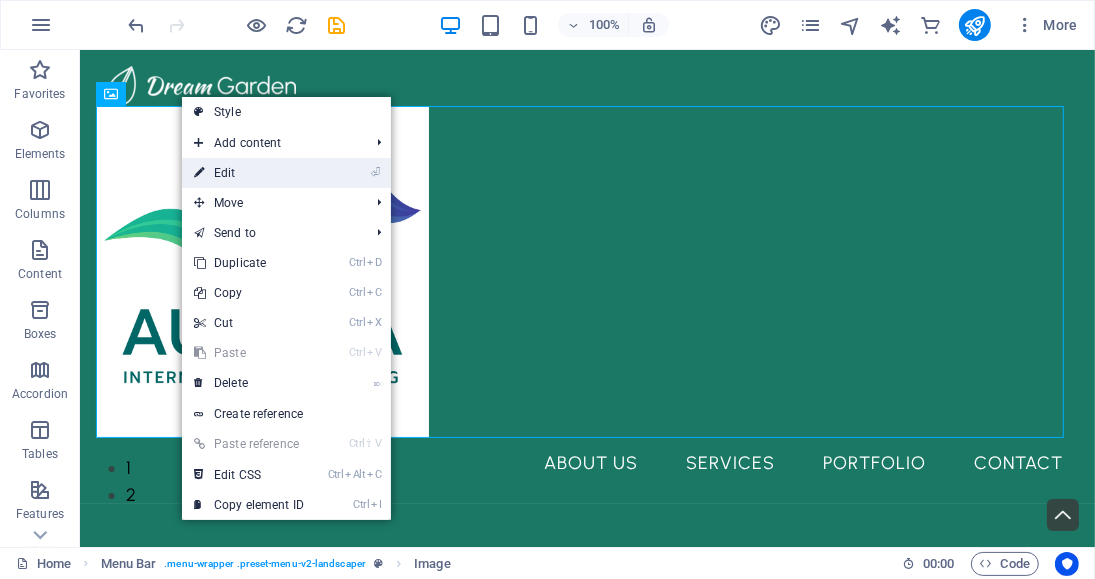 click on "⏎  Edit" at bounding box center [249, 173] 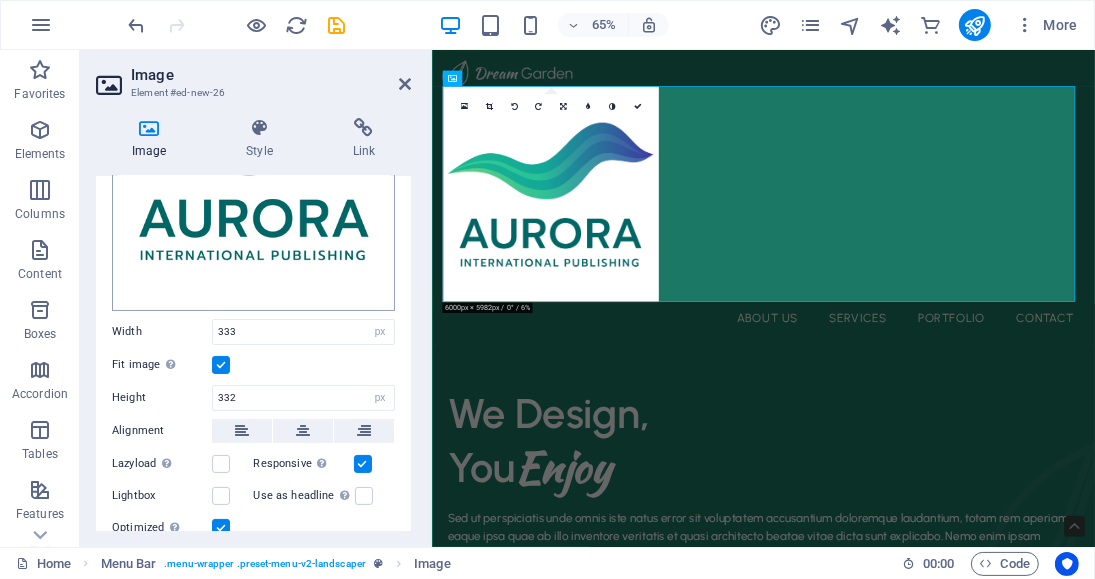 scroll, scrollTop: 0, scrollLeft: 0, axis: both 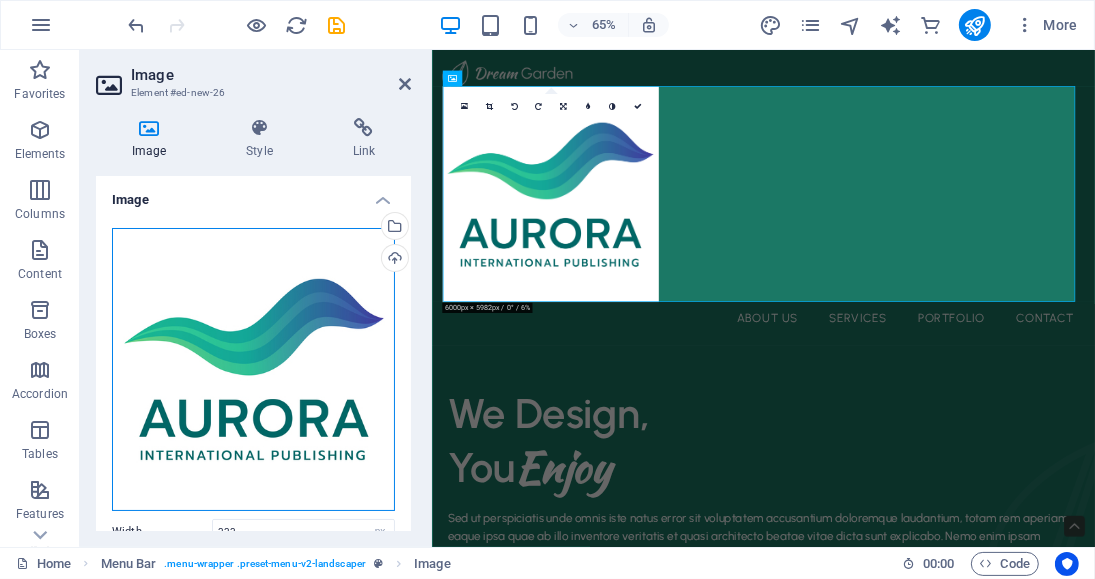click on "Drag files here, click to choose files or select files from Files or our free stock photos & videos" at bounding box center (253, 369) 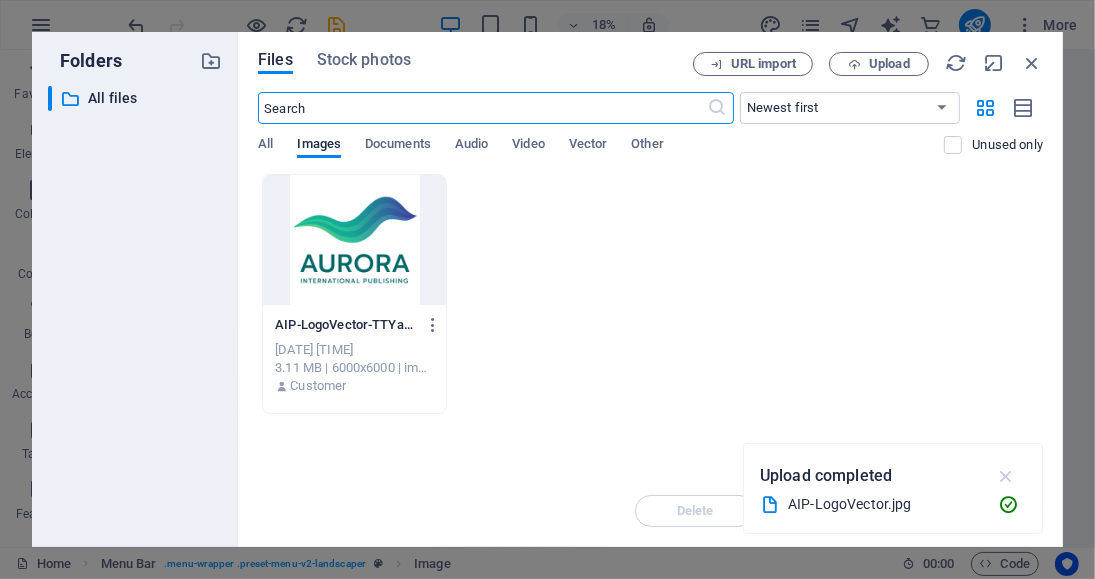 click at bounding box center (1006, 476) 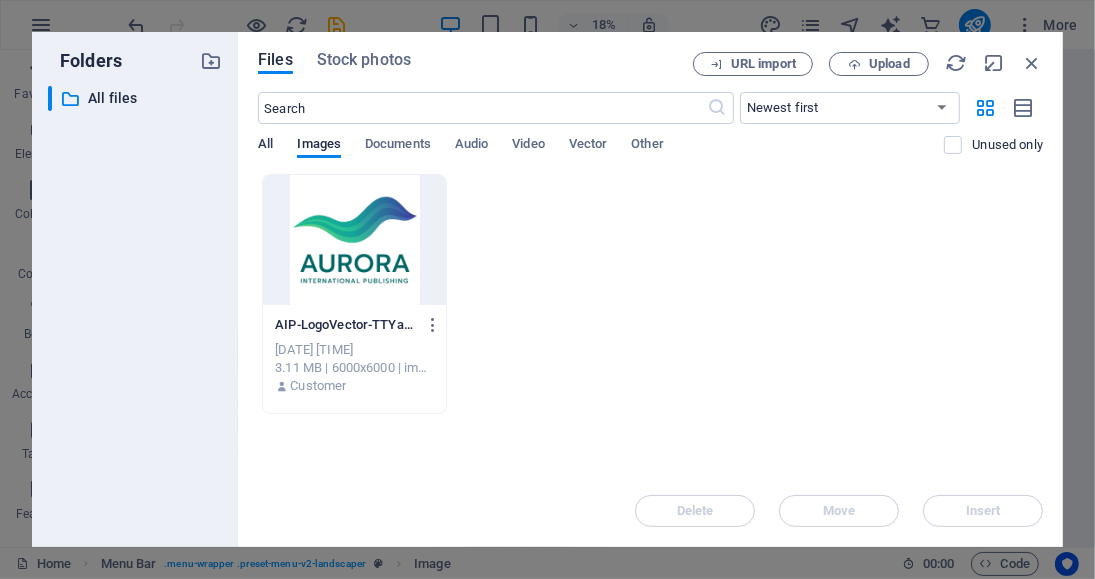 click on "All" at bounding box center [265, 146] 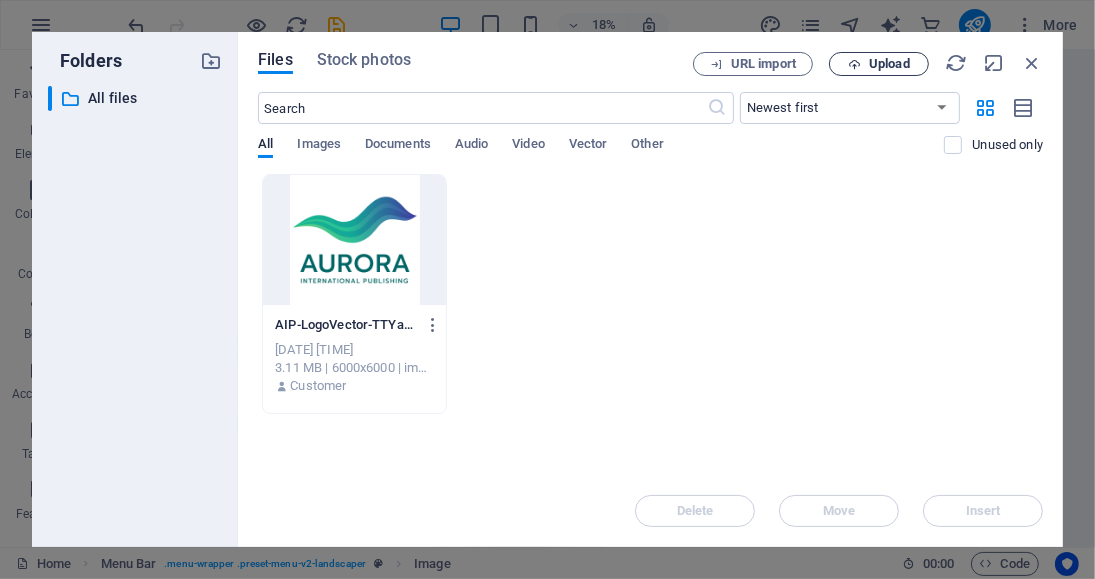 click on "Upload" at bounding box center (889, 64) 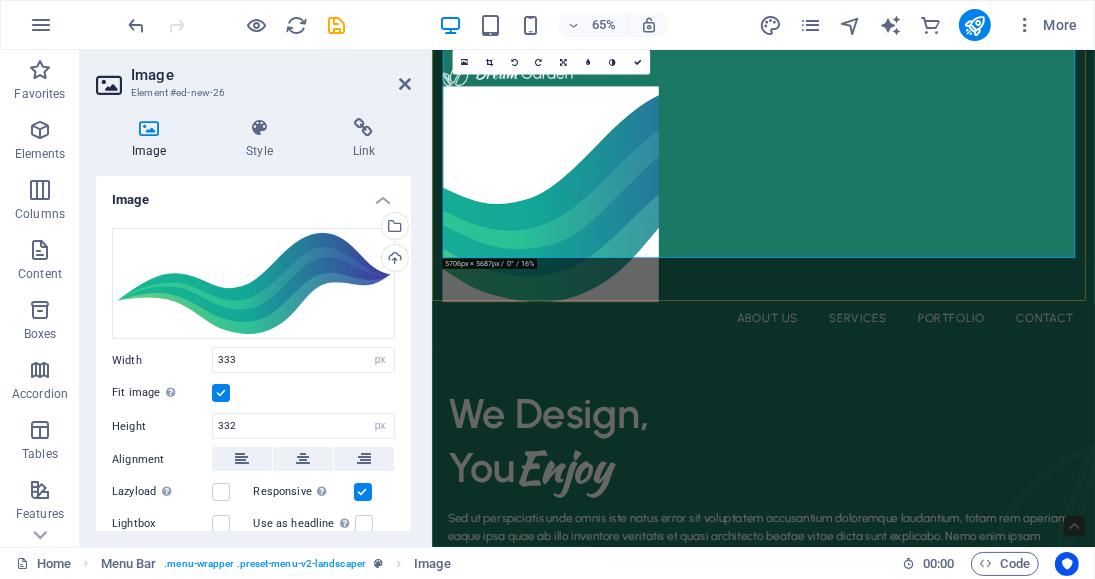 scroll, scrollTop: 200, scrollLeft: 0, axis: vertical 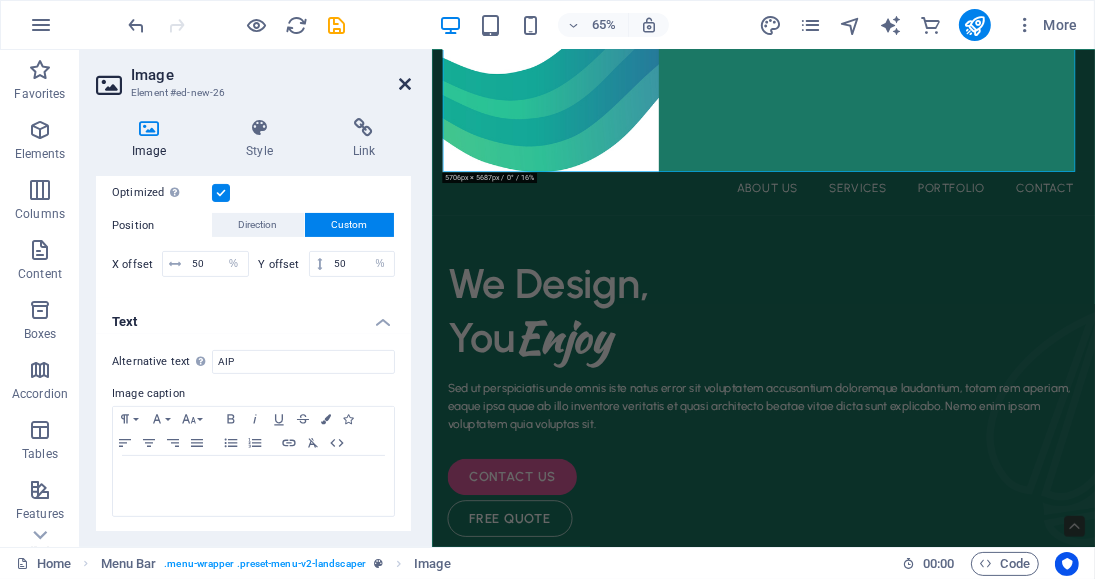 click at bounding box center (405, 84) 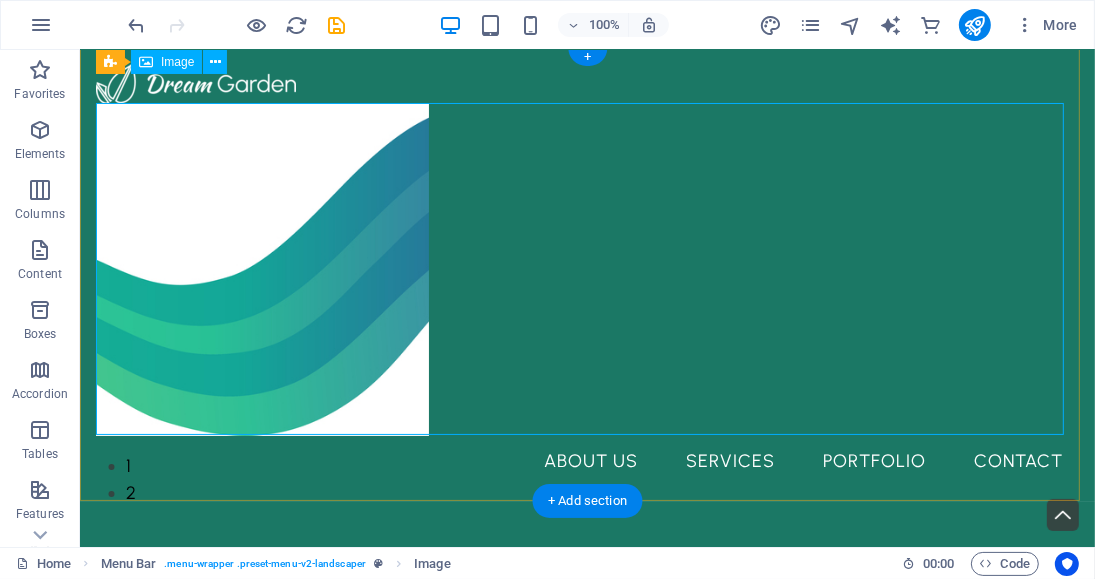 scroll, scrollTop: 0, scrollLeft: 0, axis: both 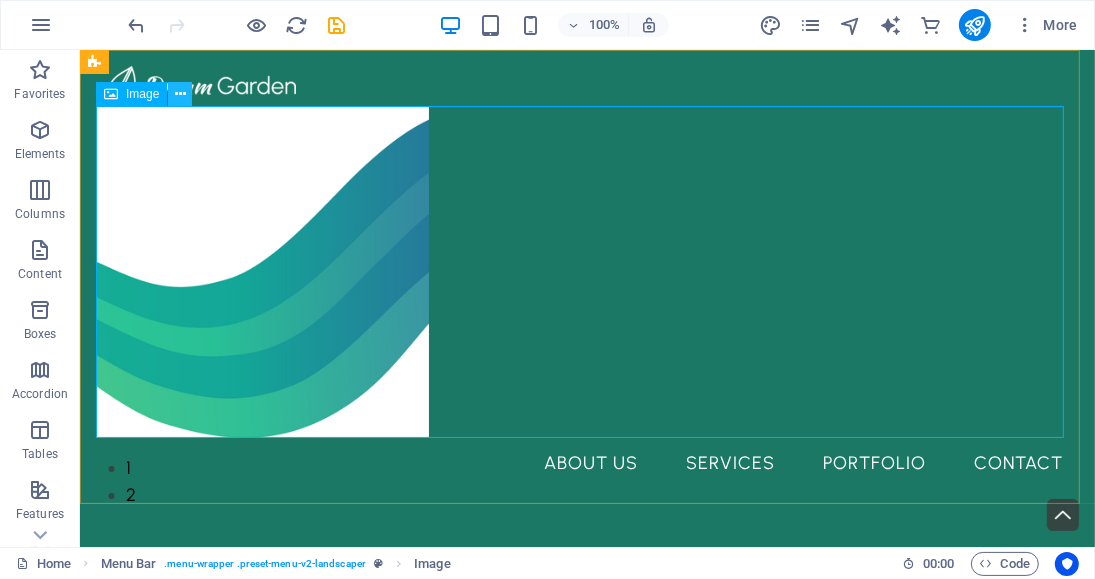 click at bounding box center [180, 94] 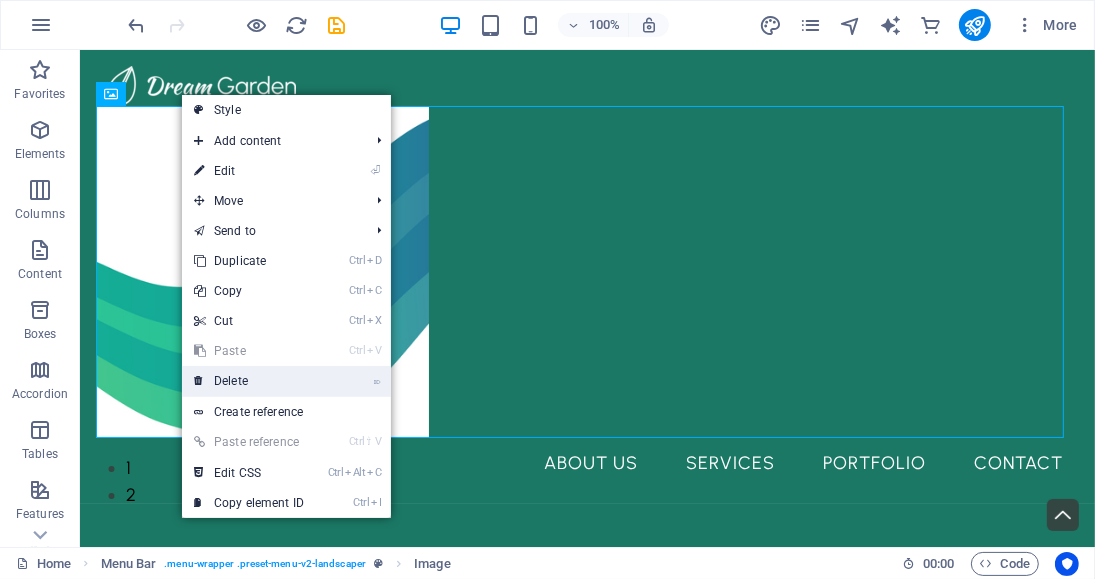 click on "⌦  Delete" at bounding box center [286, 381] 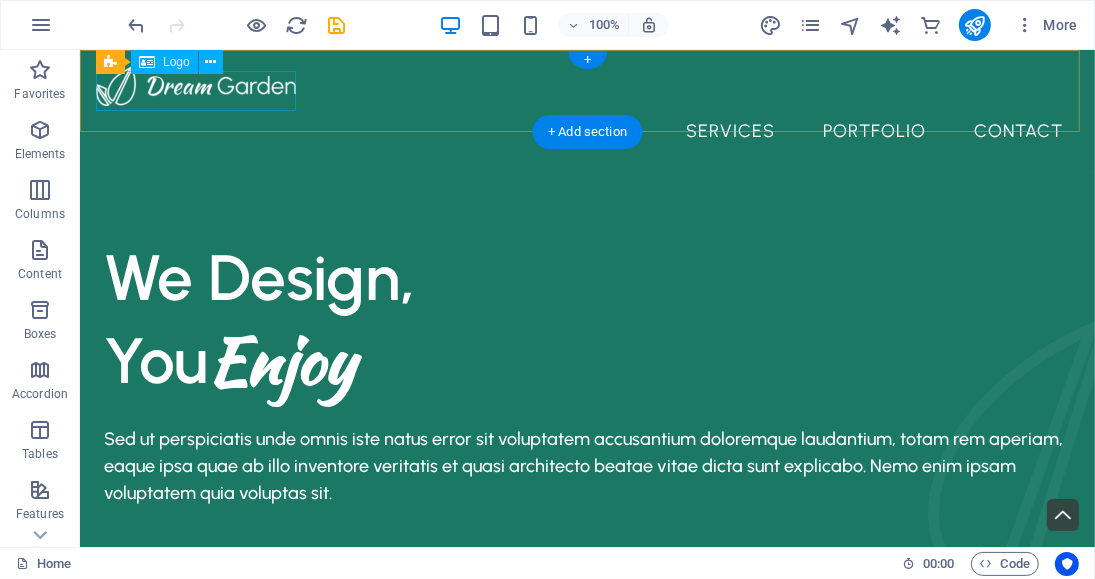 click at bounding box center [586, 85] 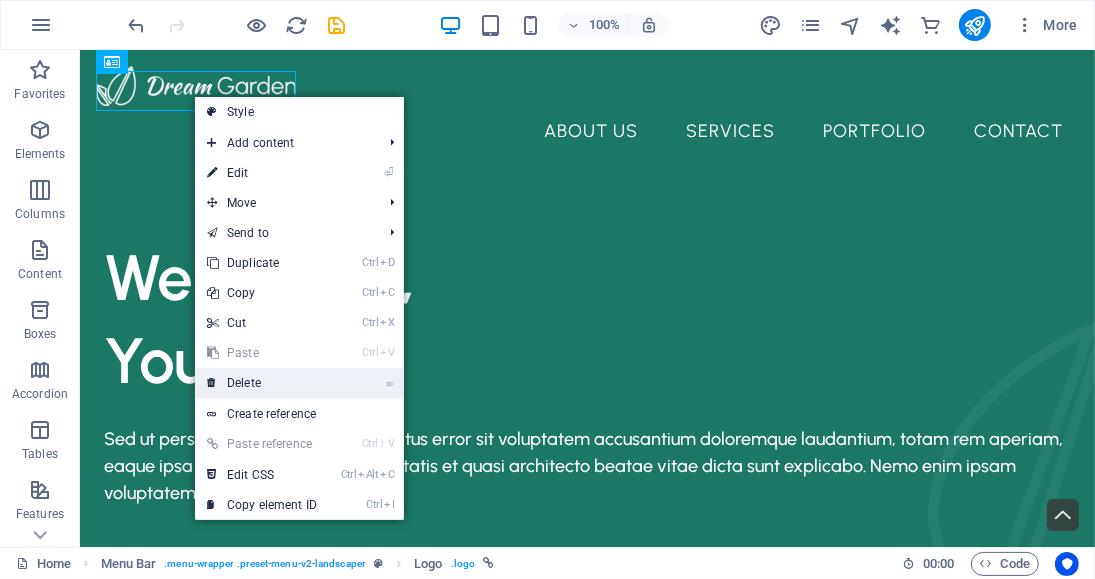 click on "⌦  Delete" at bounding box center [262, 383] 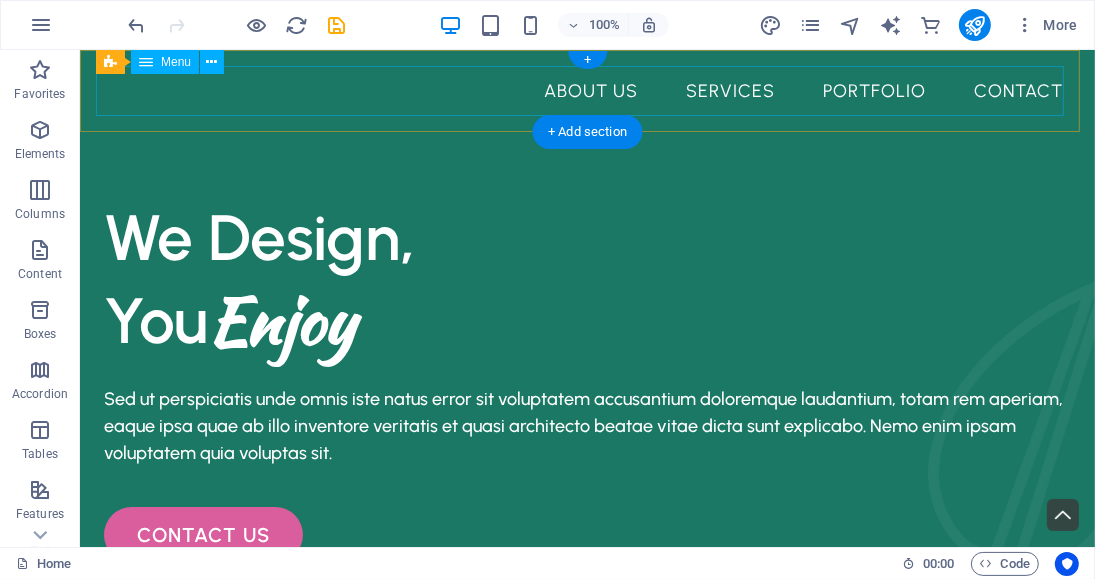 click on "About Us Services Portfolio Contact" at bounding box center [586, 90] 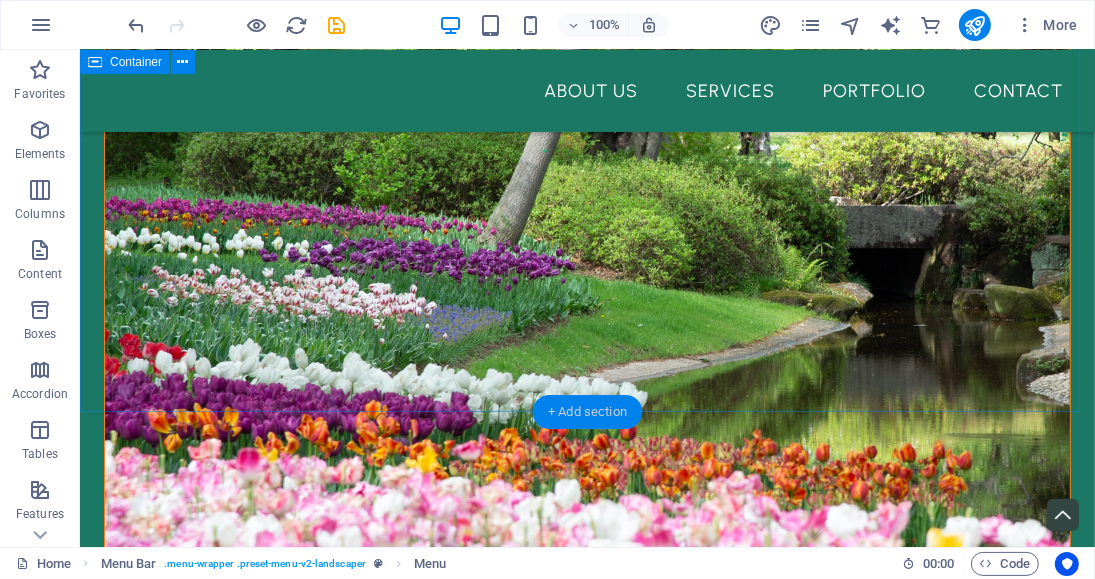 scroll, scrollTop: 900, scrollLeft: 0, axis: vertical 